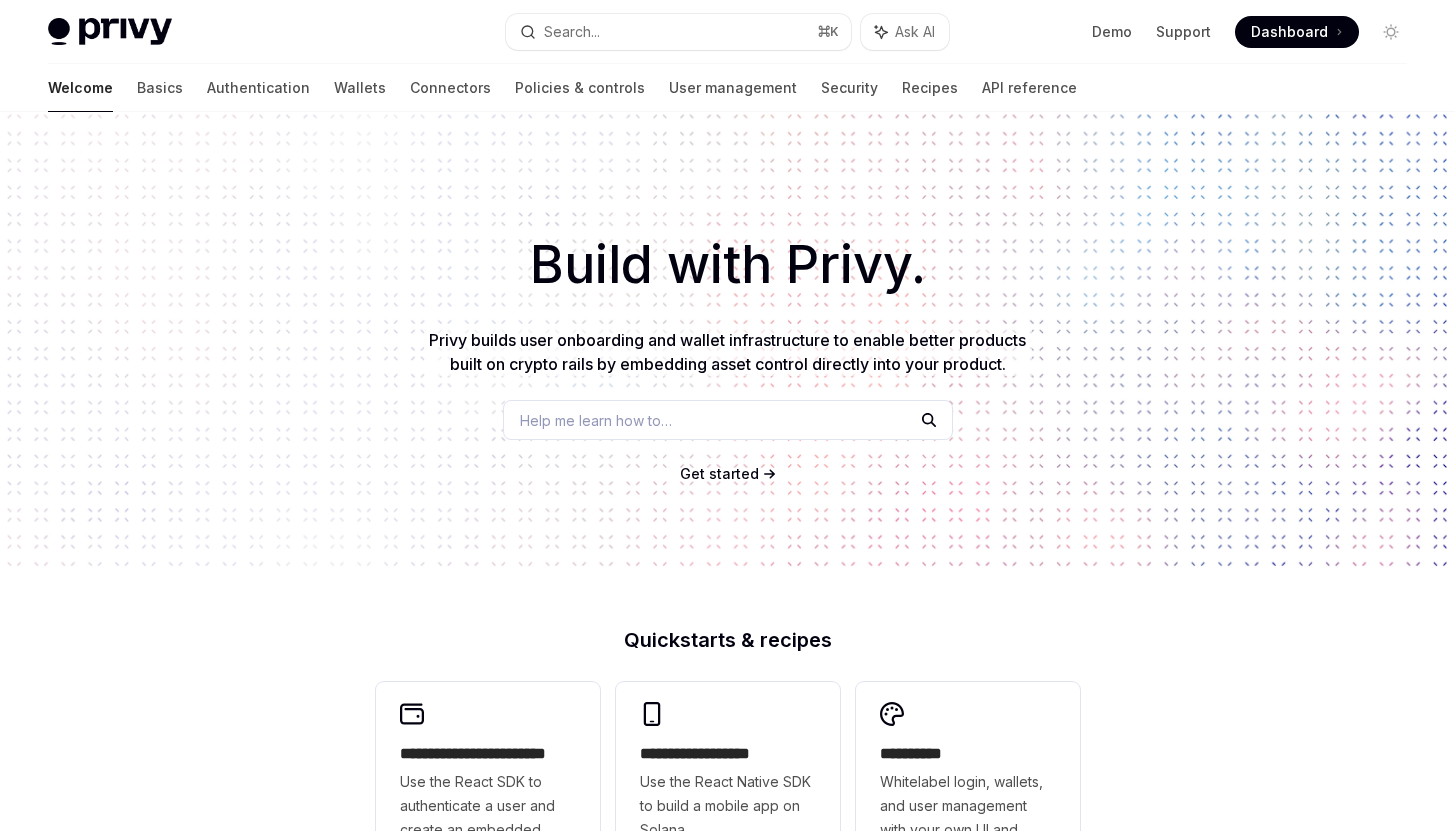 scroll, scrollTop: 0, scrollLeft: 0, axis: both 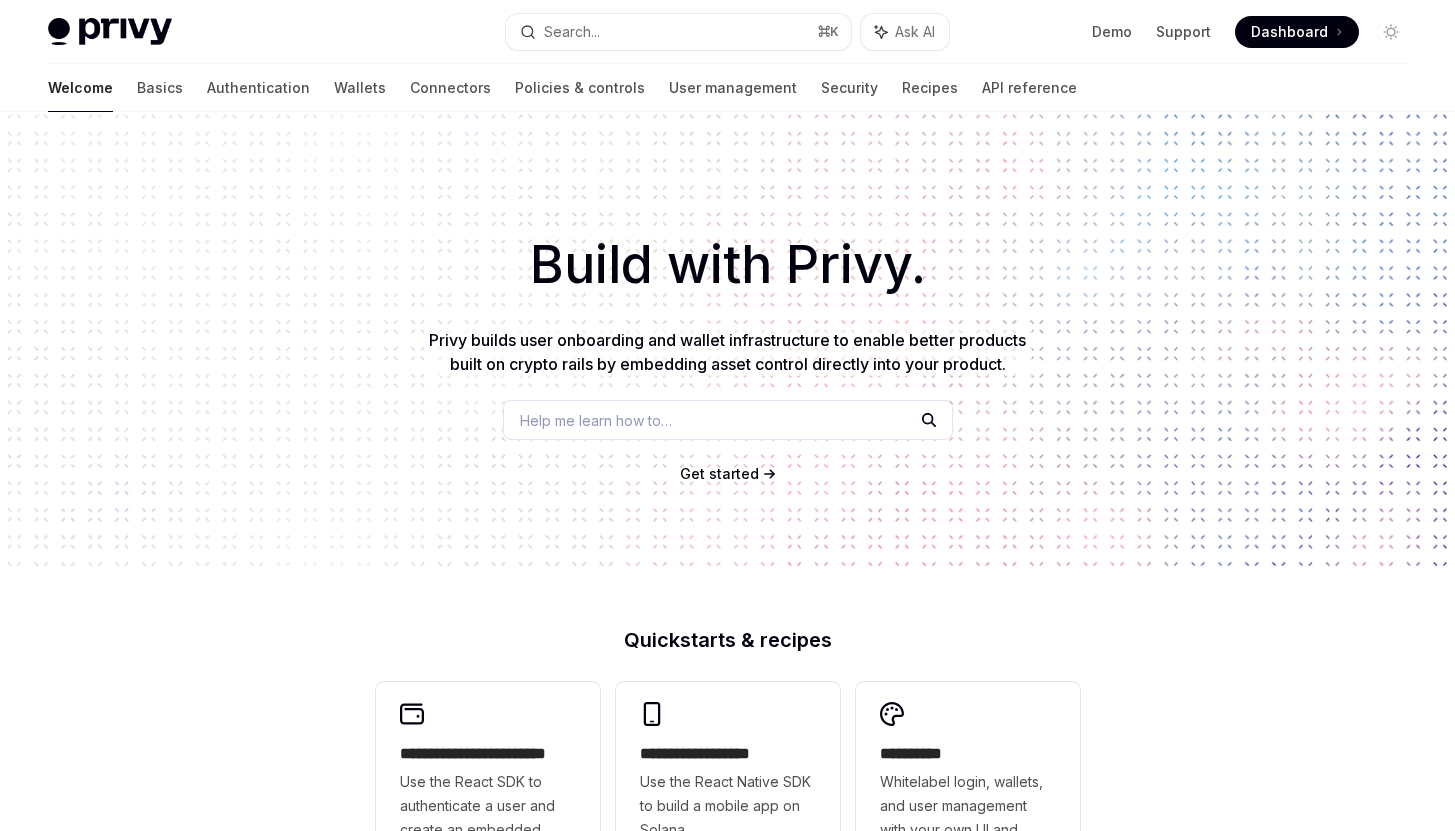 click at bounding box center (110, 32) 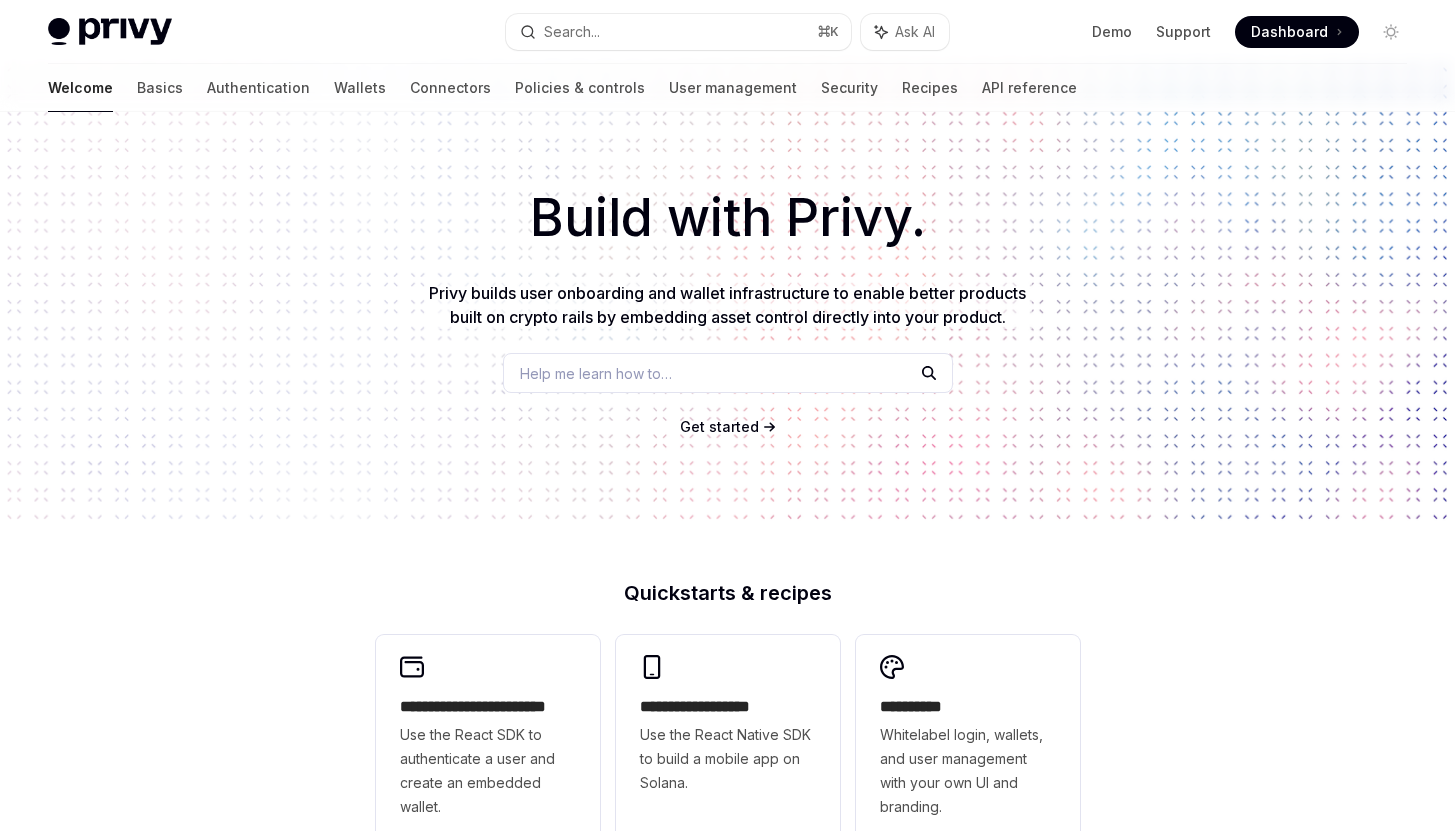 scroll, scrollTop: 0, scrollLeft: 0, axis: both 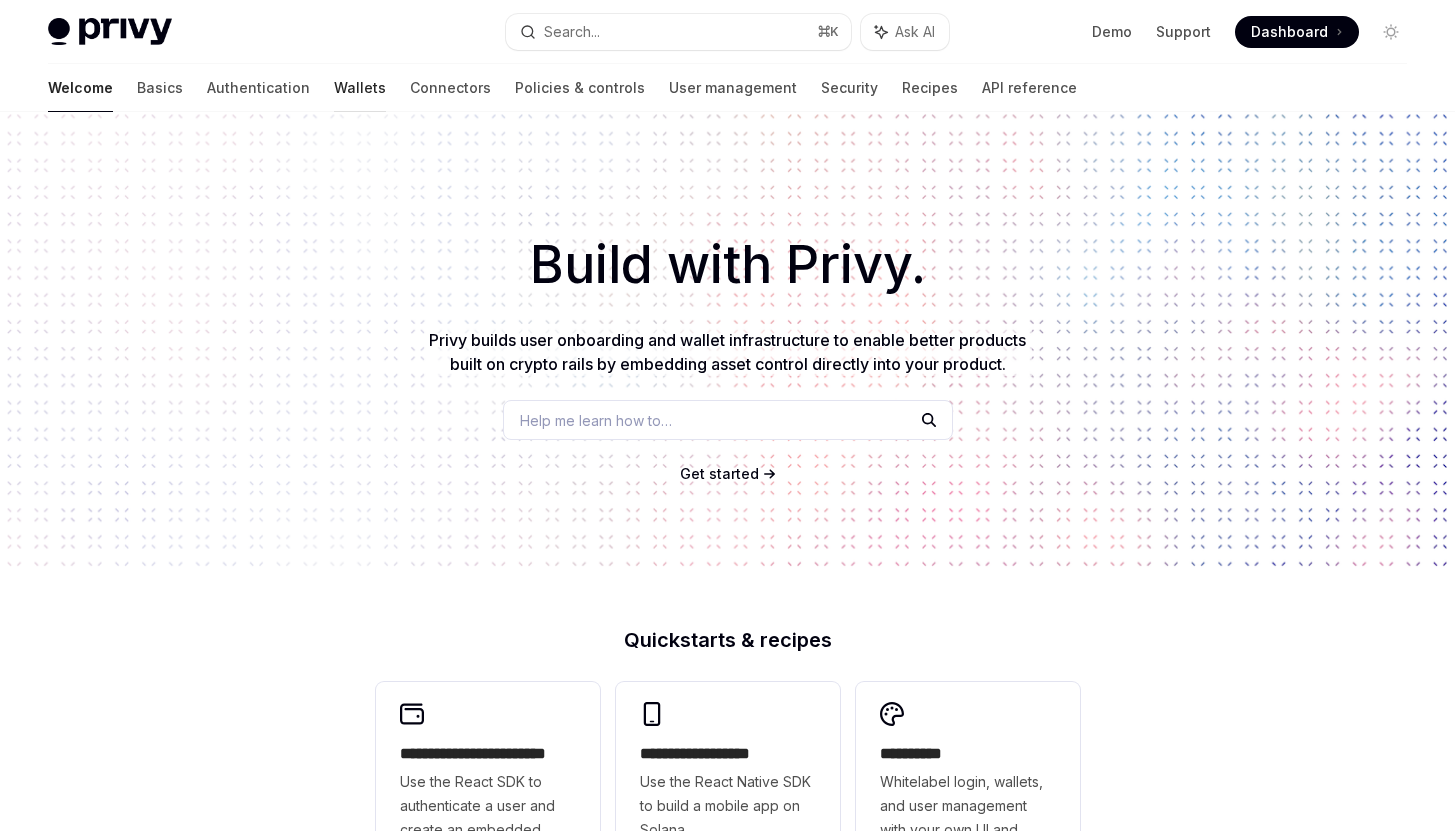 click on "Wallets" at bounding box center (360, 88) 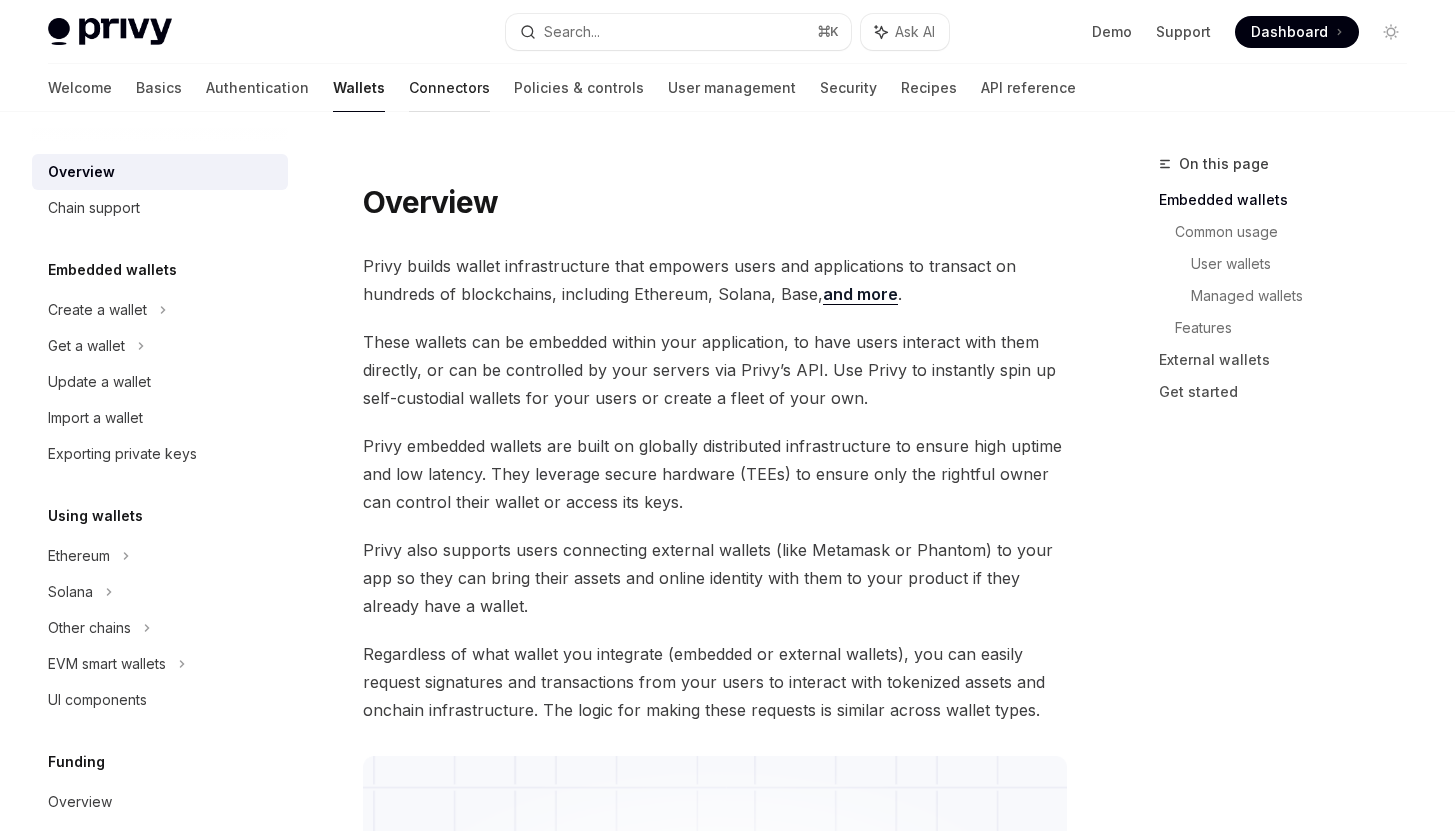 click on "Connectors" at bounding box center [449, 88] 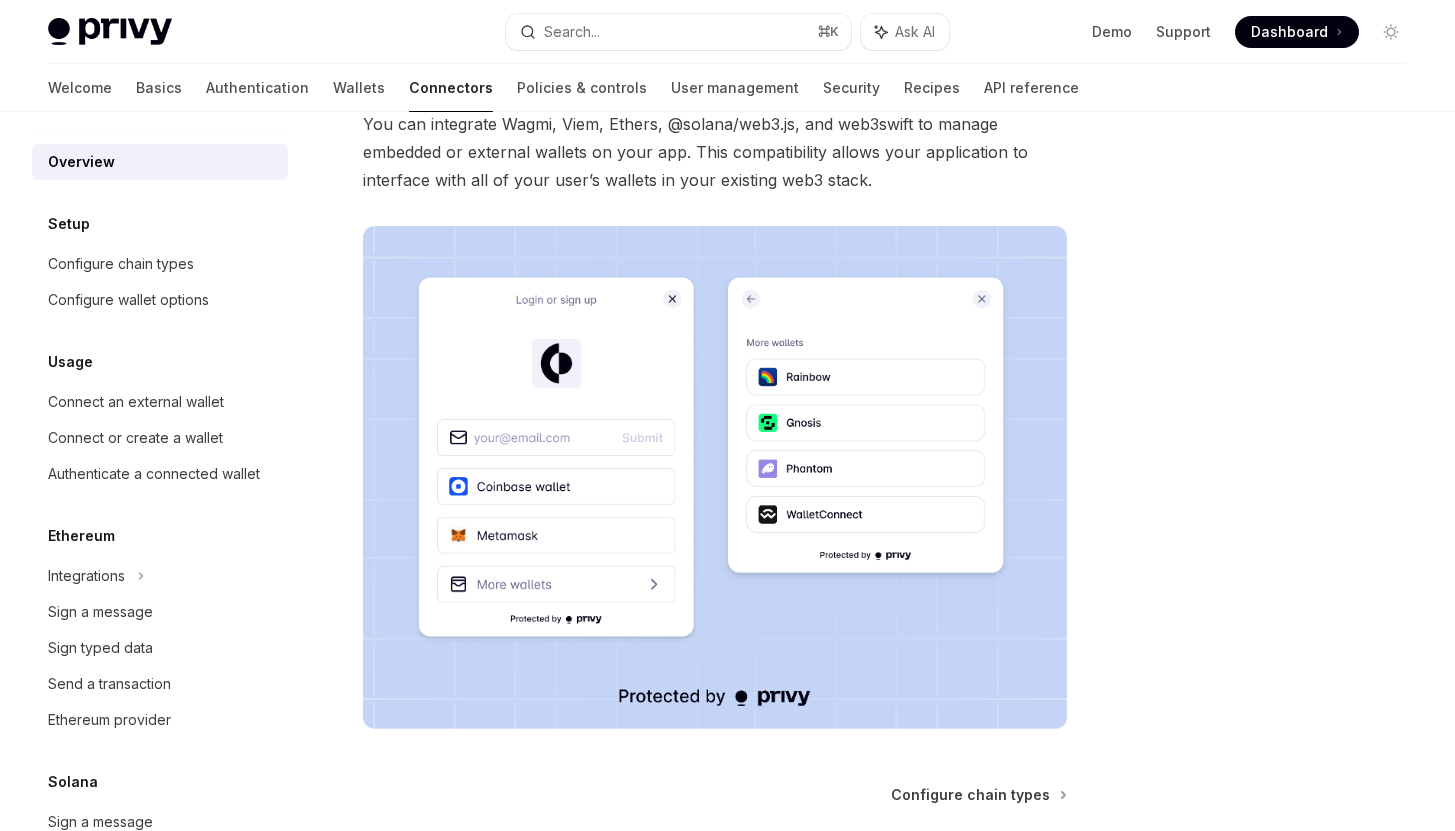 scroll, scrollTop: 0, scrollLeft: 0, axis: both 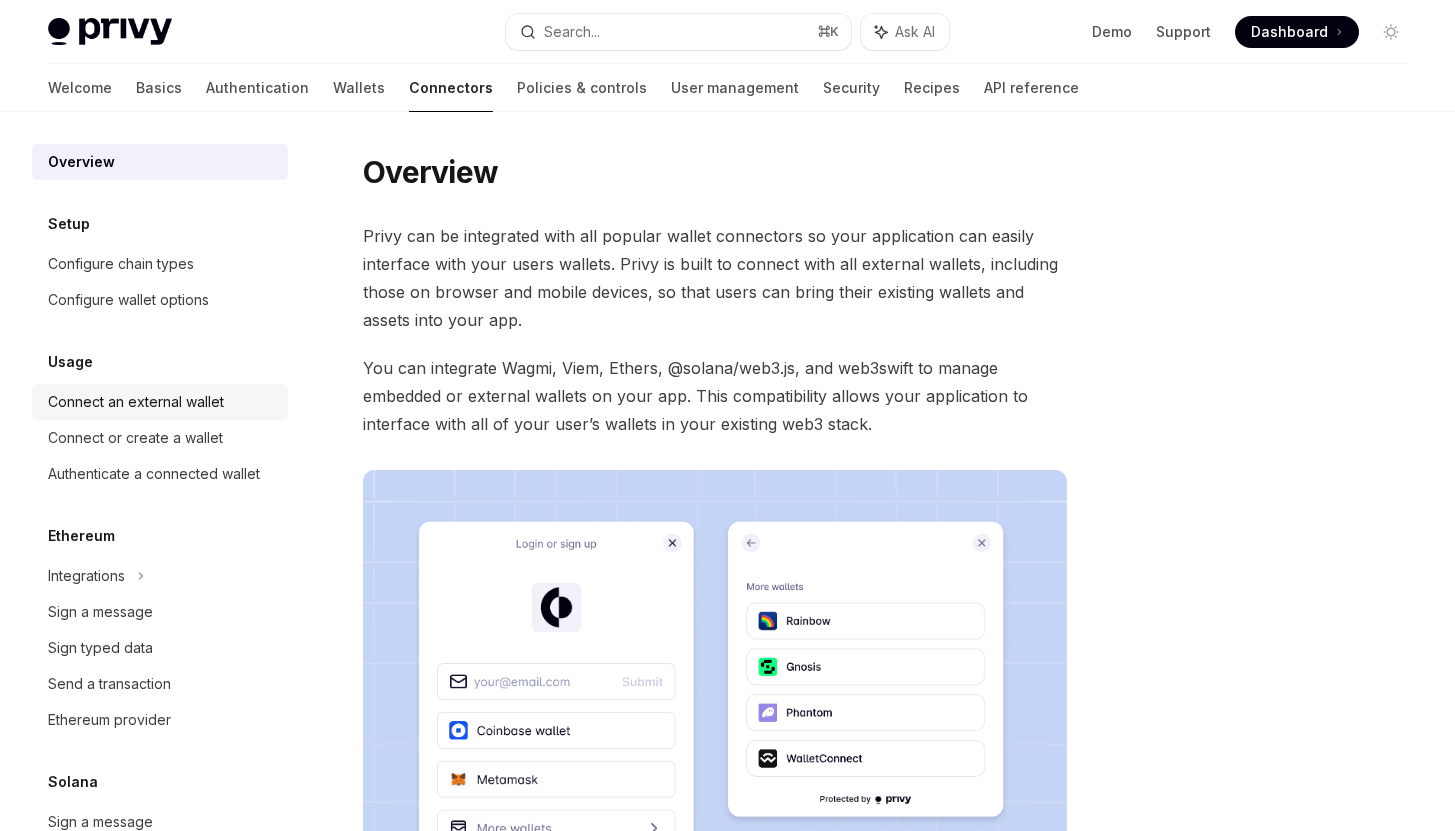 click on "Connect an external wallet" at bounding box center [136, 402] 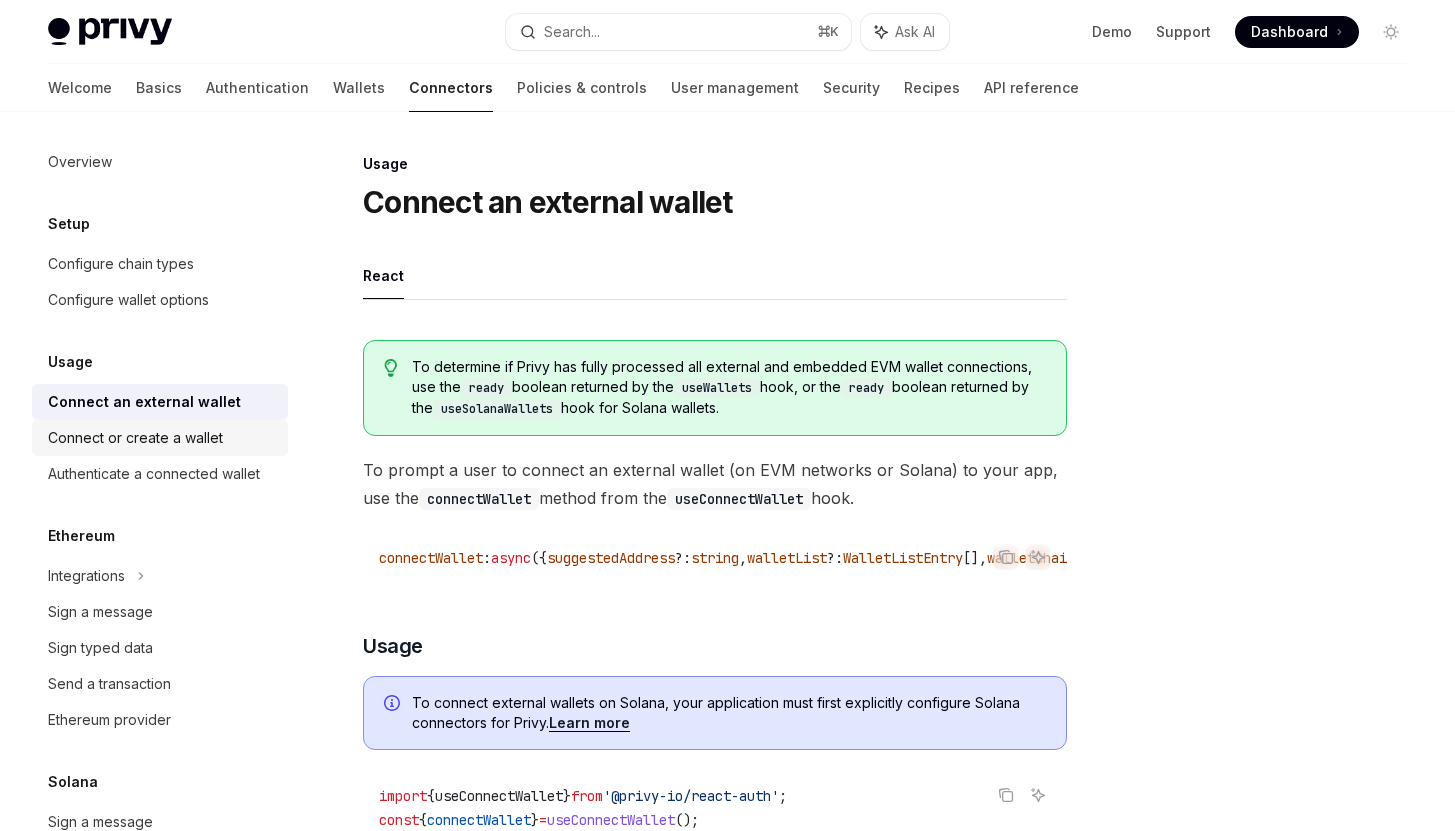 click on "Connect or create a wallet" at bounding box center [135, 438] 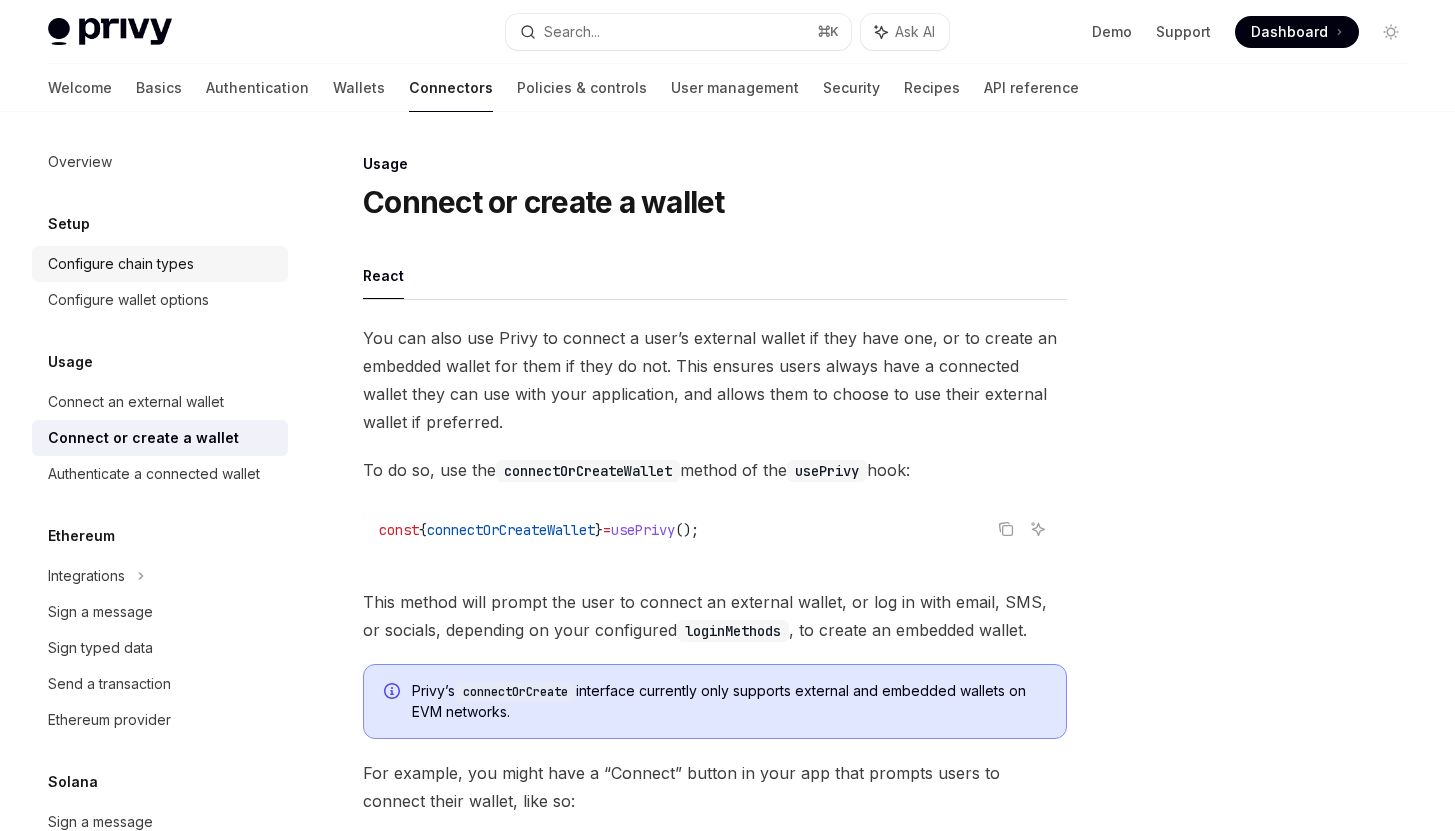 click on "Configure chain types" at bounding box center [121, 264] 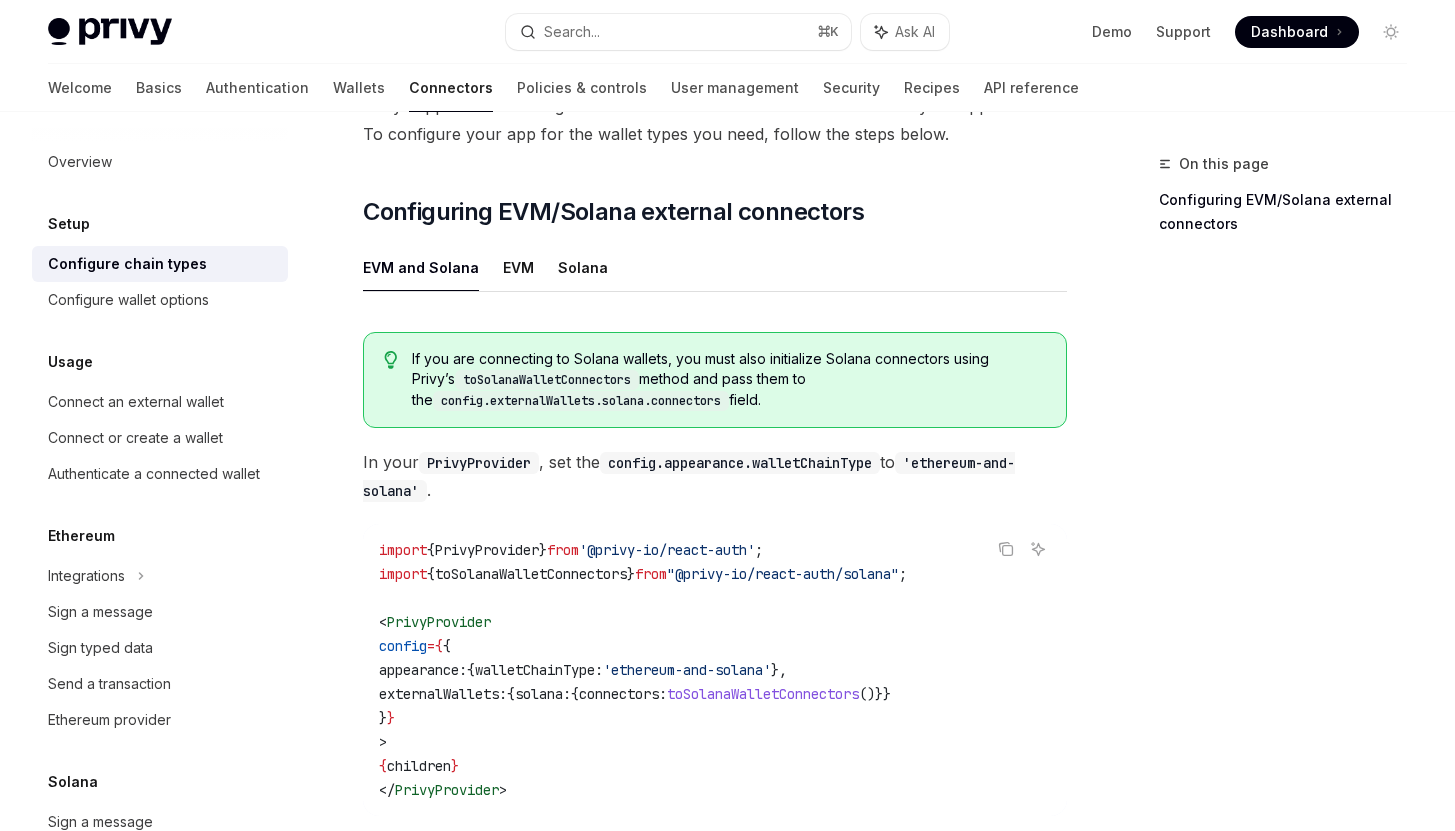 scroll, scrollTop: 0, scrollLeft: 0, axis: both 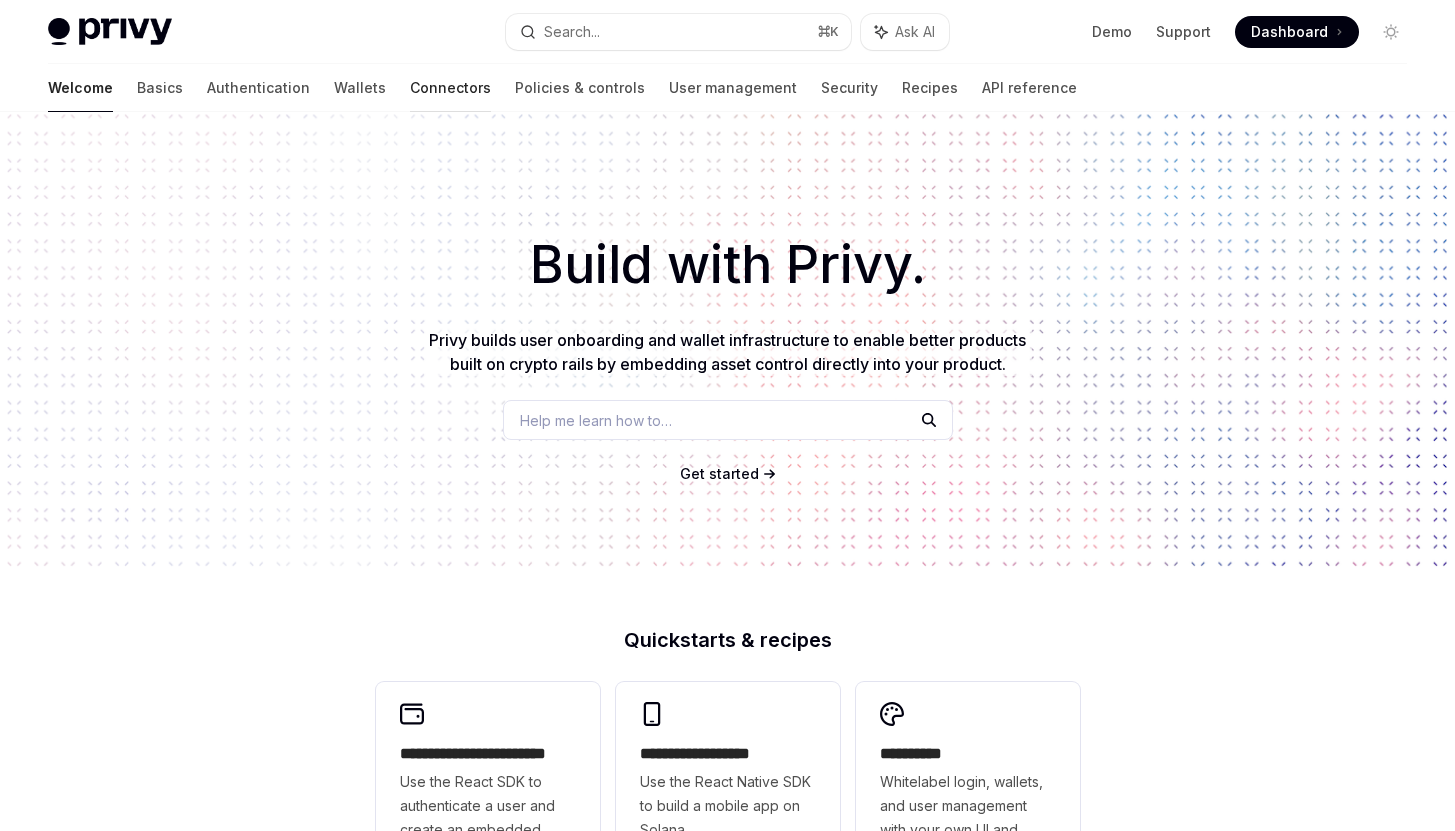 click on "Connectors" at bounding box center [450, 88] 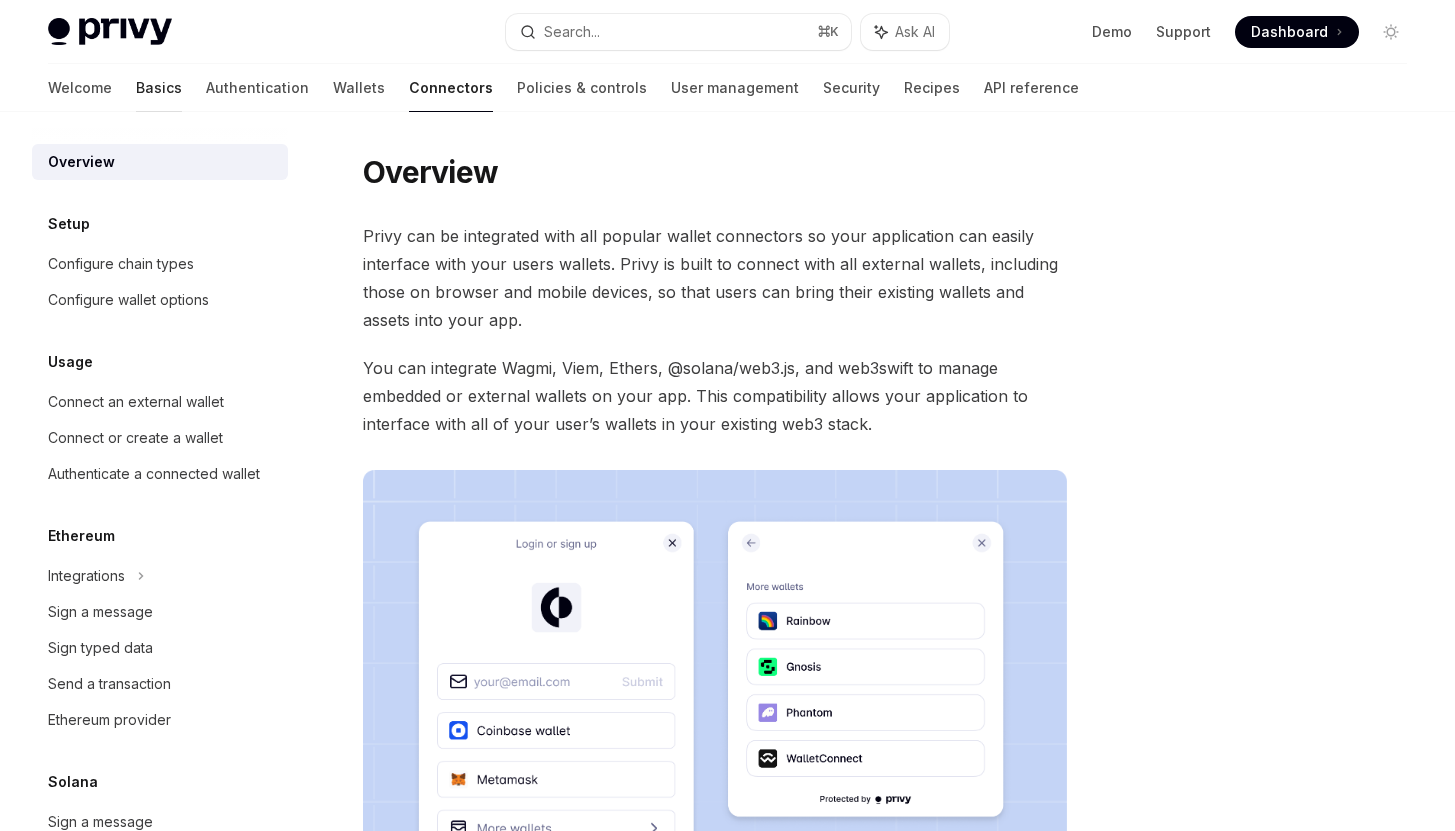 click on "Basics" at bounding box center (159, 88) 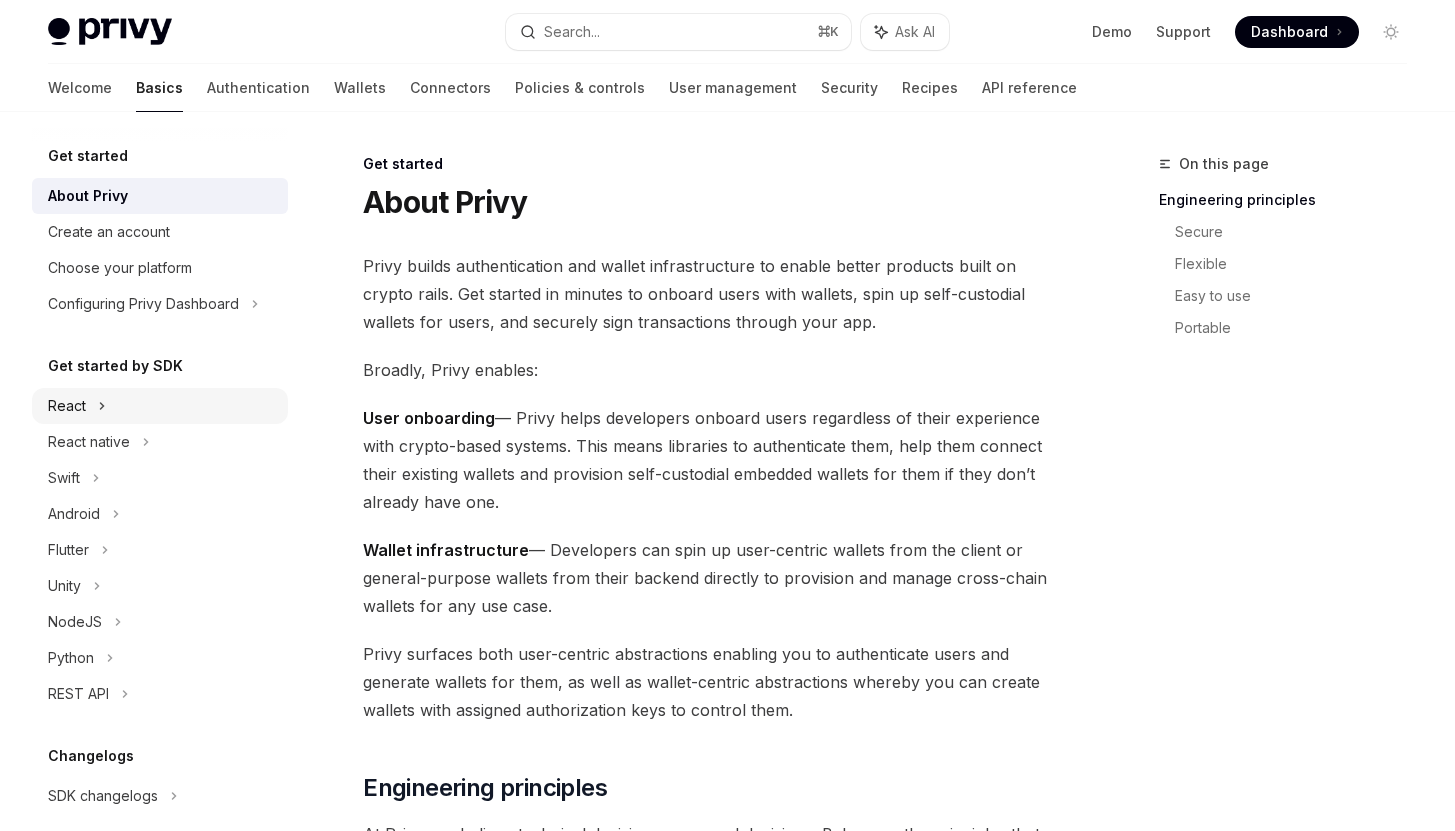 click 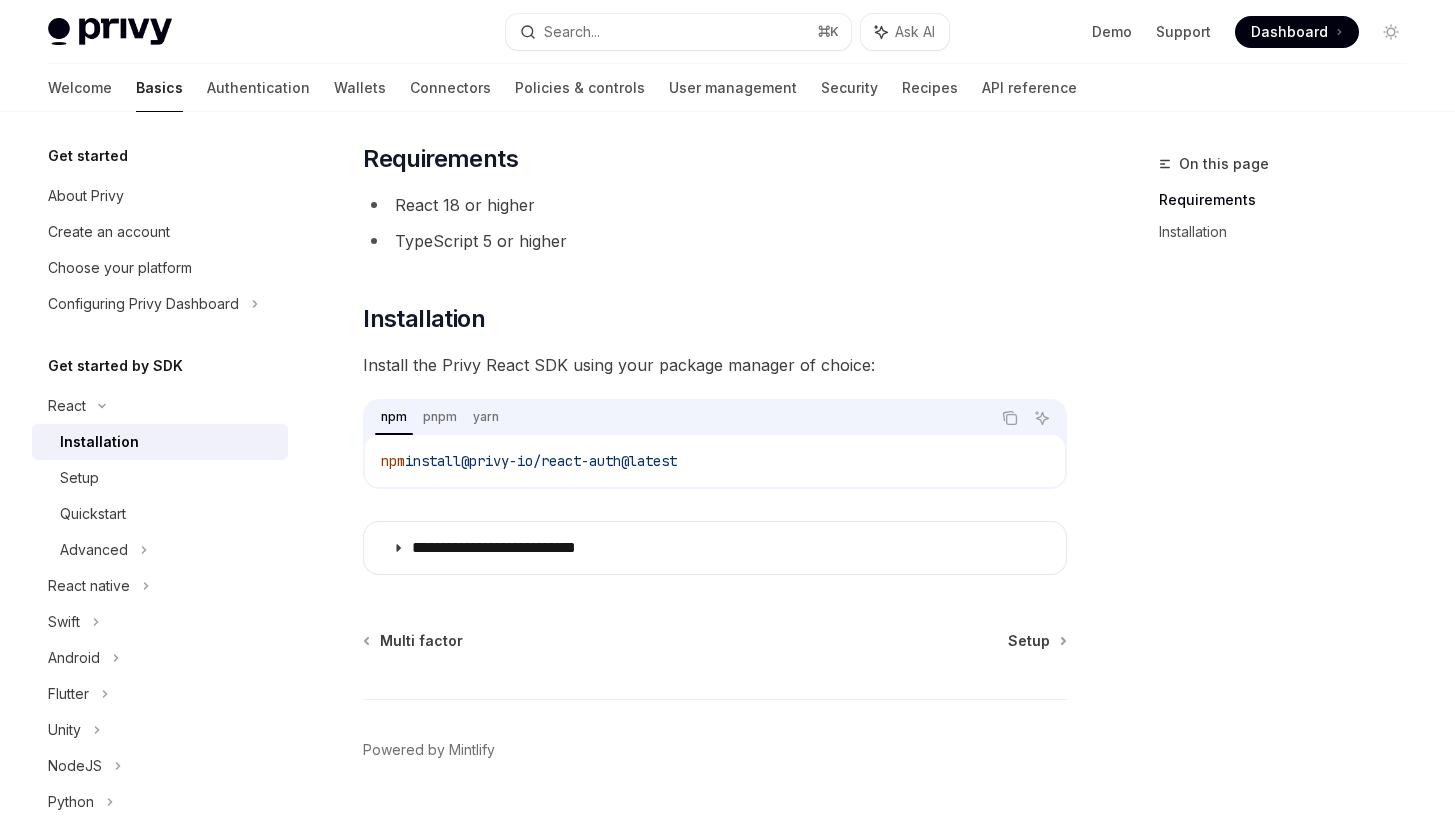 scroll, scrollTop: 150, scrollLeft: 0, axis: vertical 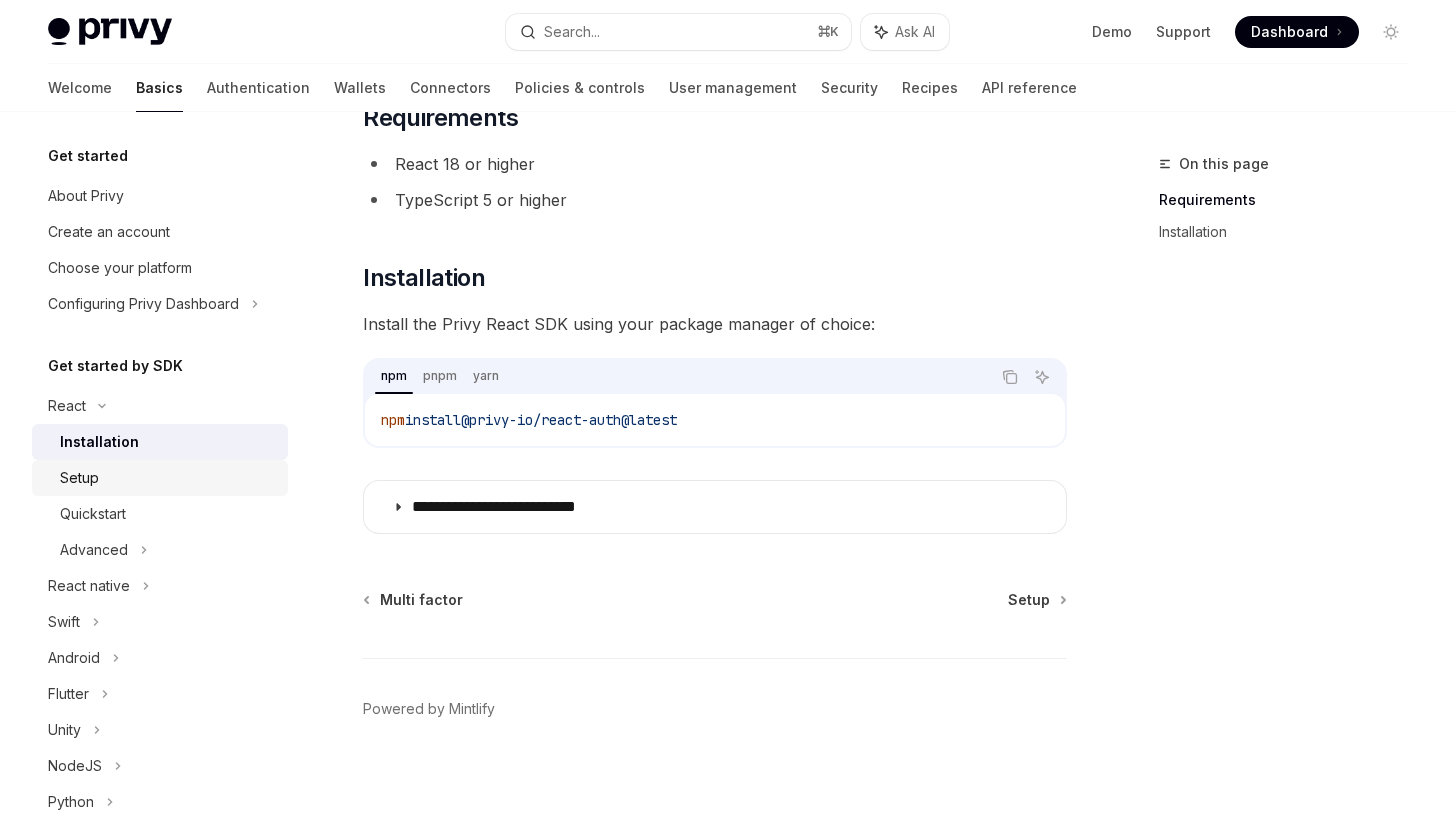click on "Setup" at bounding box center (160, 478) 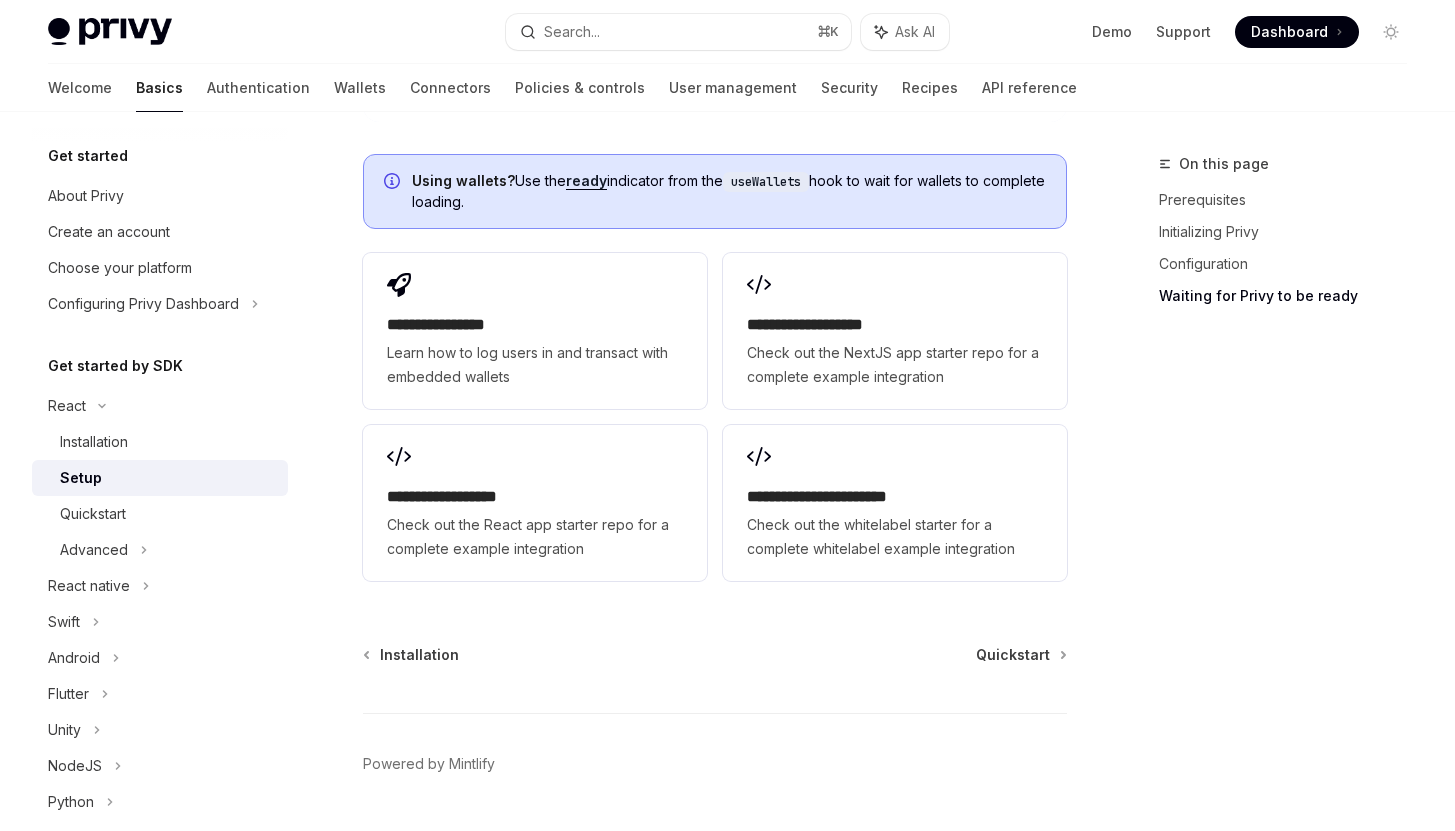 scroll, scrollTop: 2614, scrollLeft: 0, axis: vertical 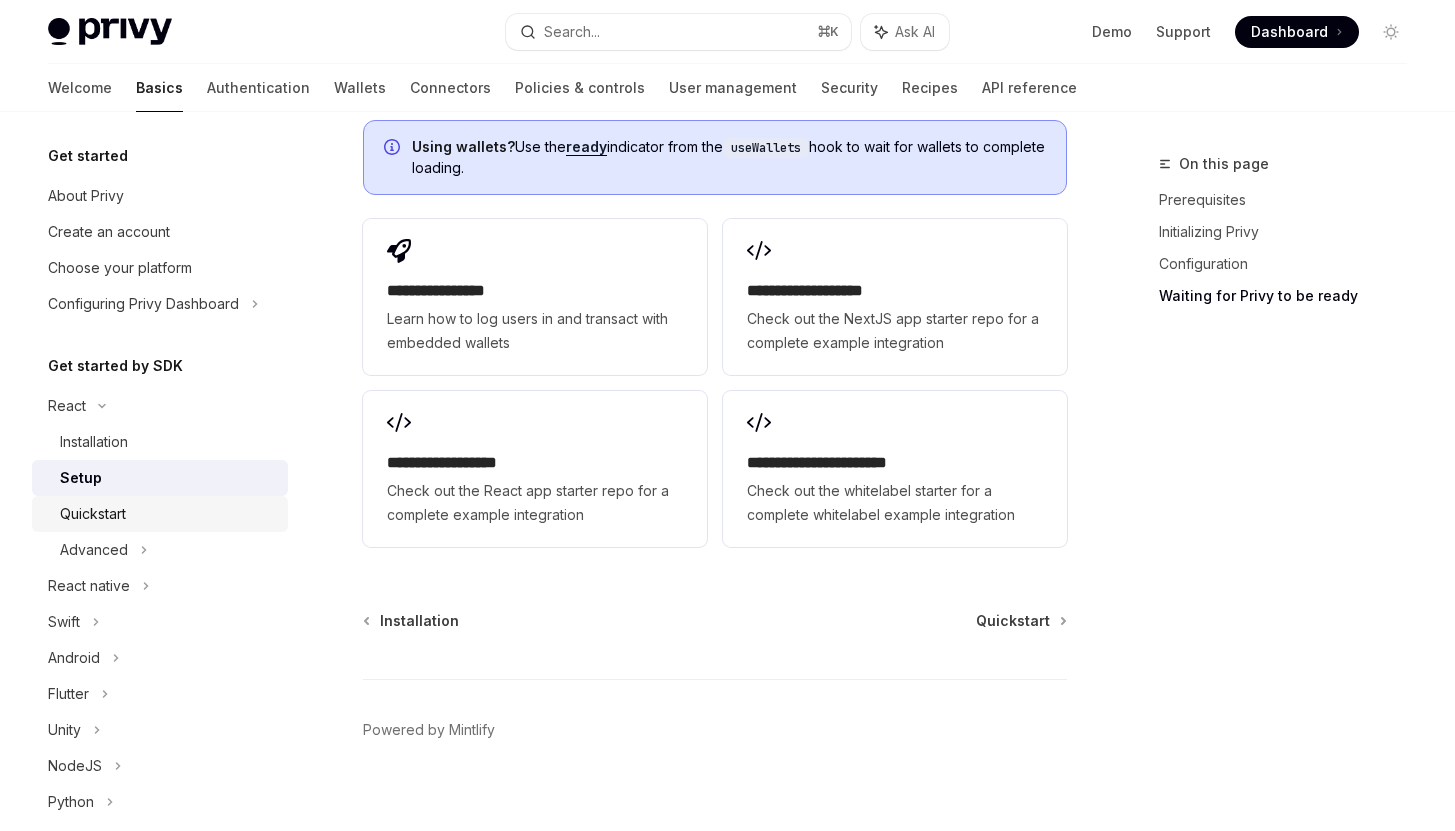 click on "Quickstart" at bounding box center (168, 514) 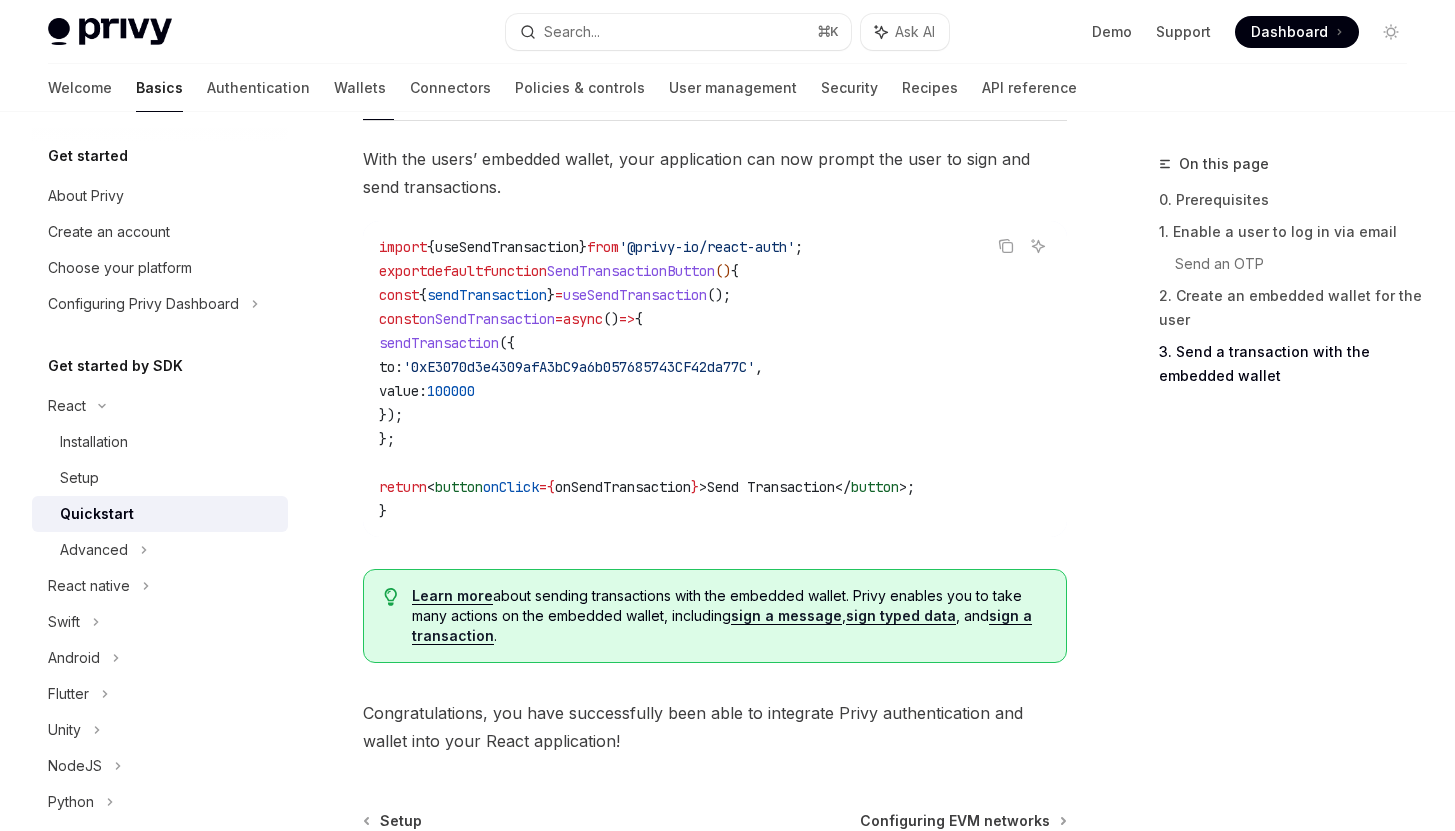 scroll, scrollTop: 1787, scrollLeft: 0, axis: vertical 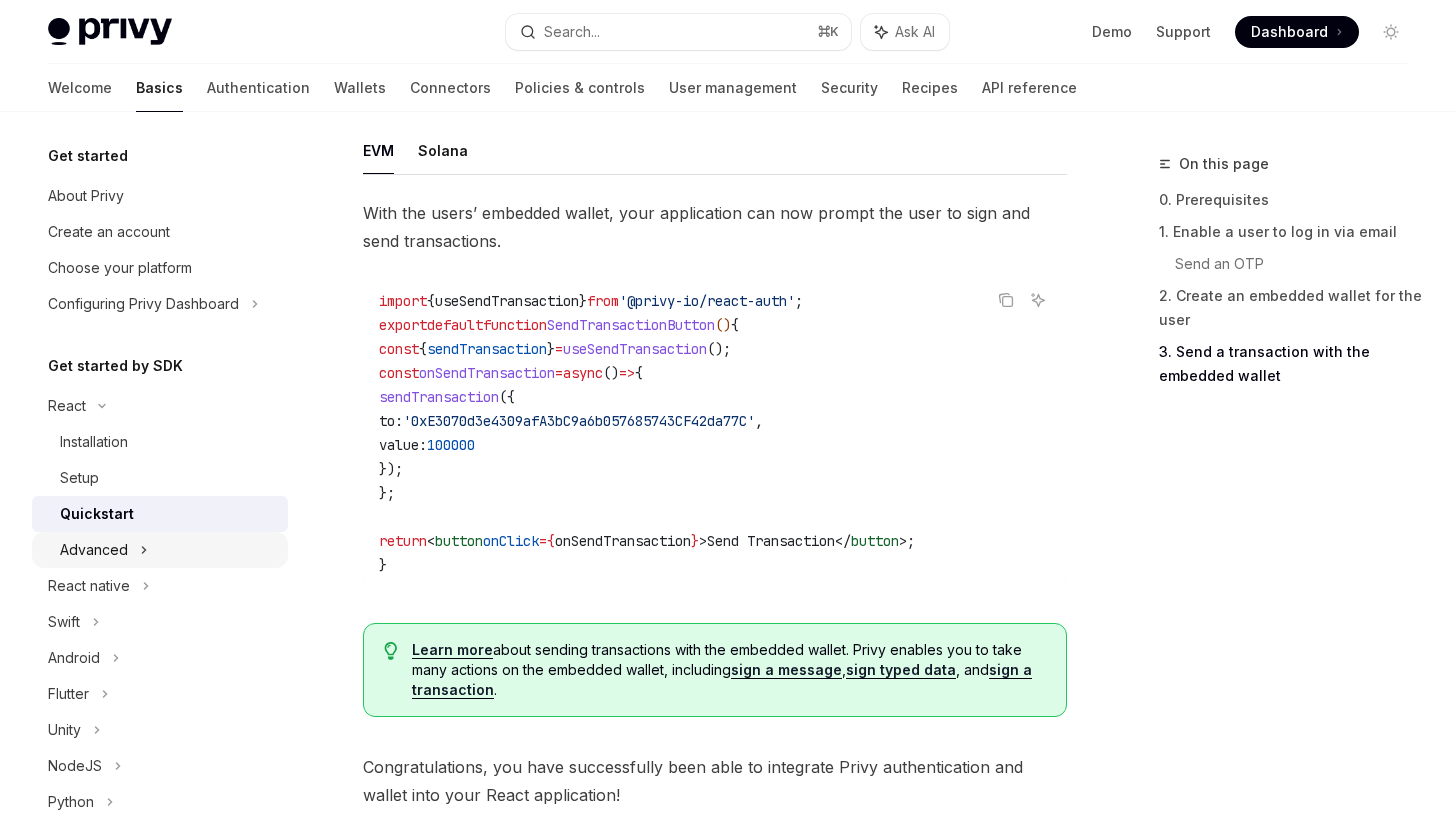 click on "Advanced" at bounding box center [160, 550] 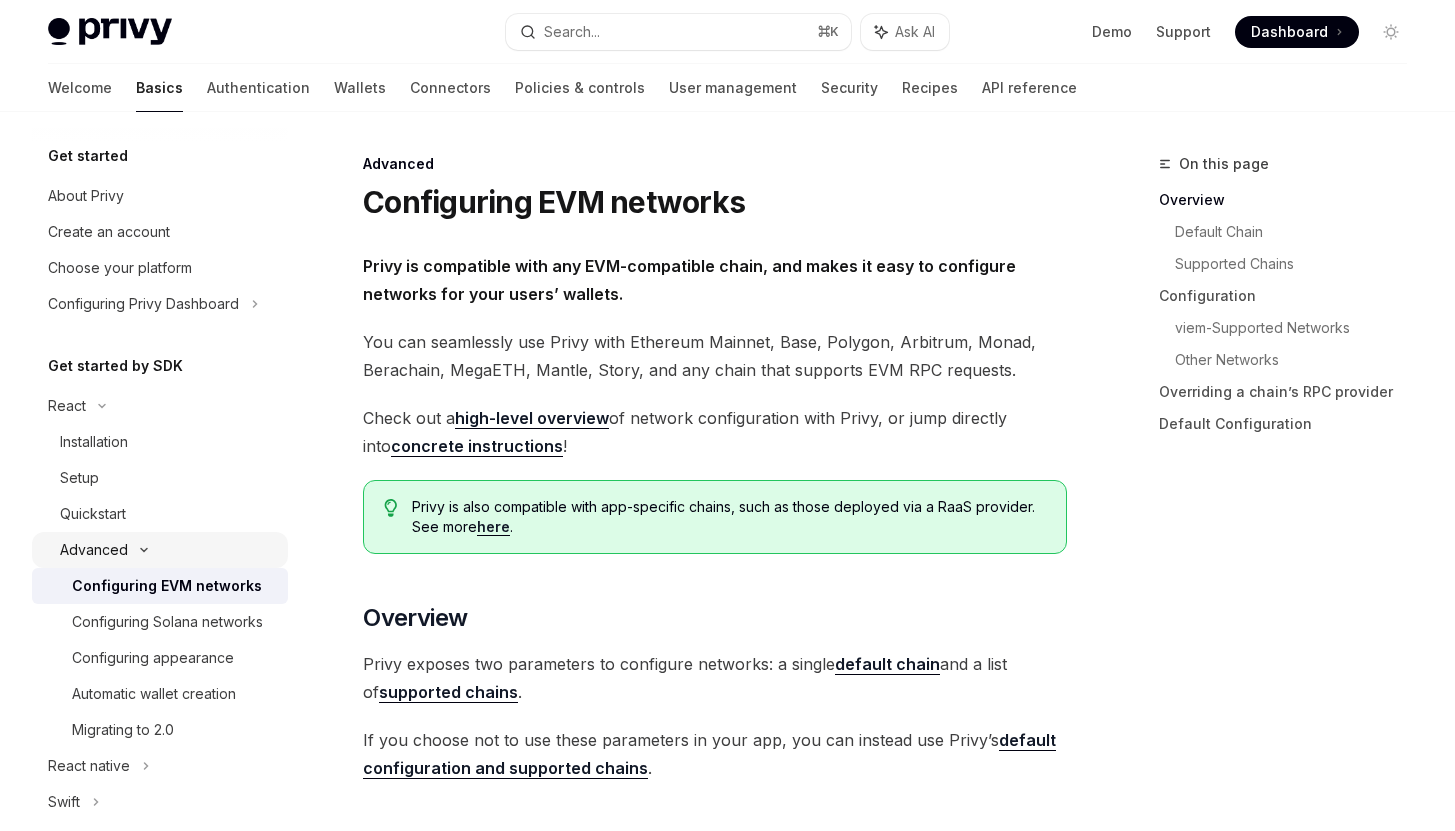 click on "Advanced" at bounding box center (160, 550) 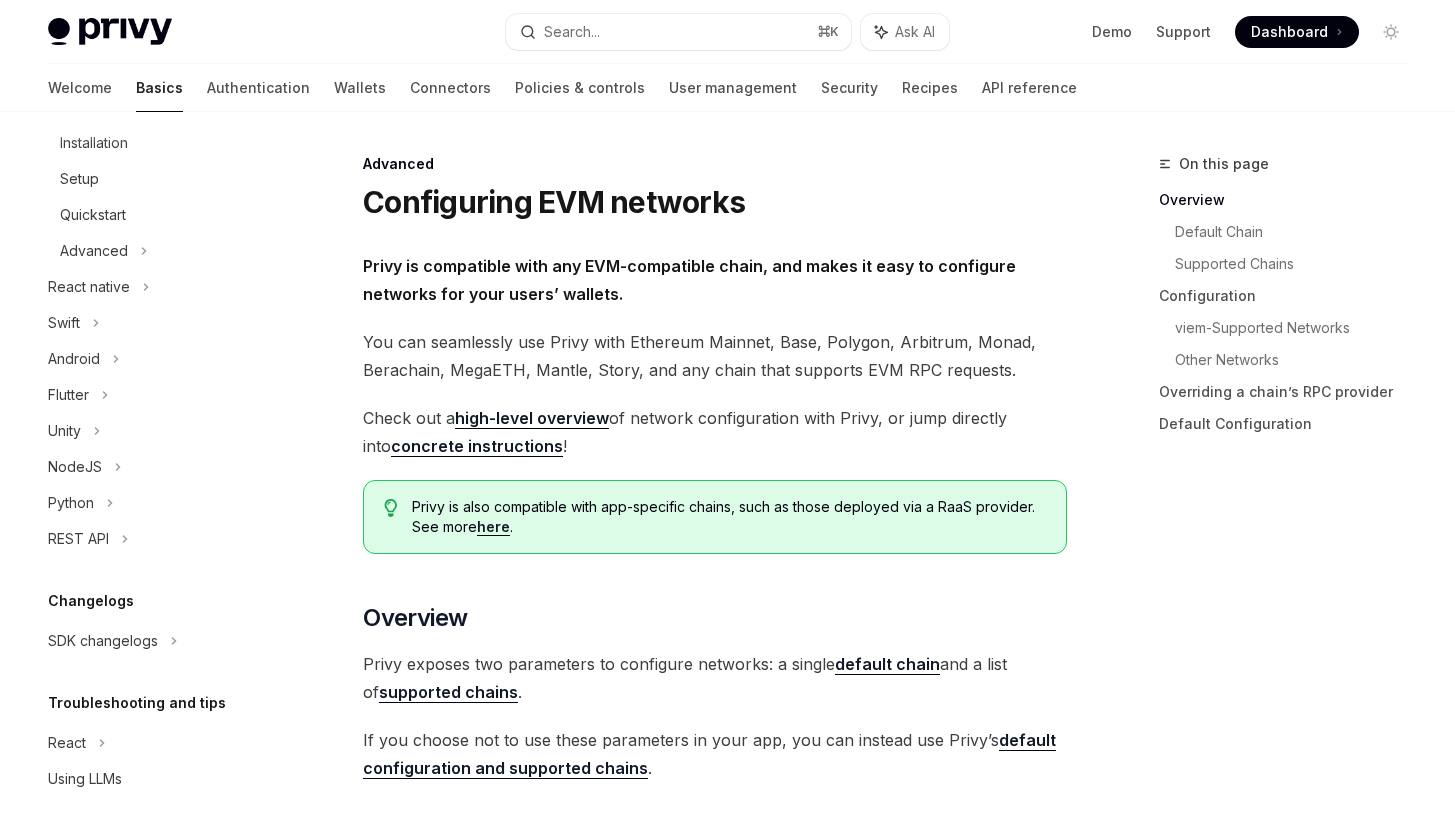 scroll, scrollTop: 305, scrollLeft: 0, axis: vertical 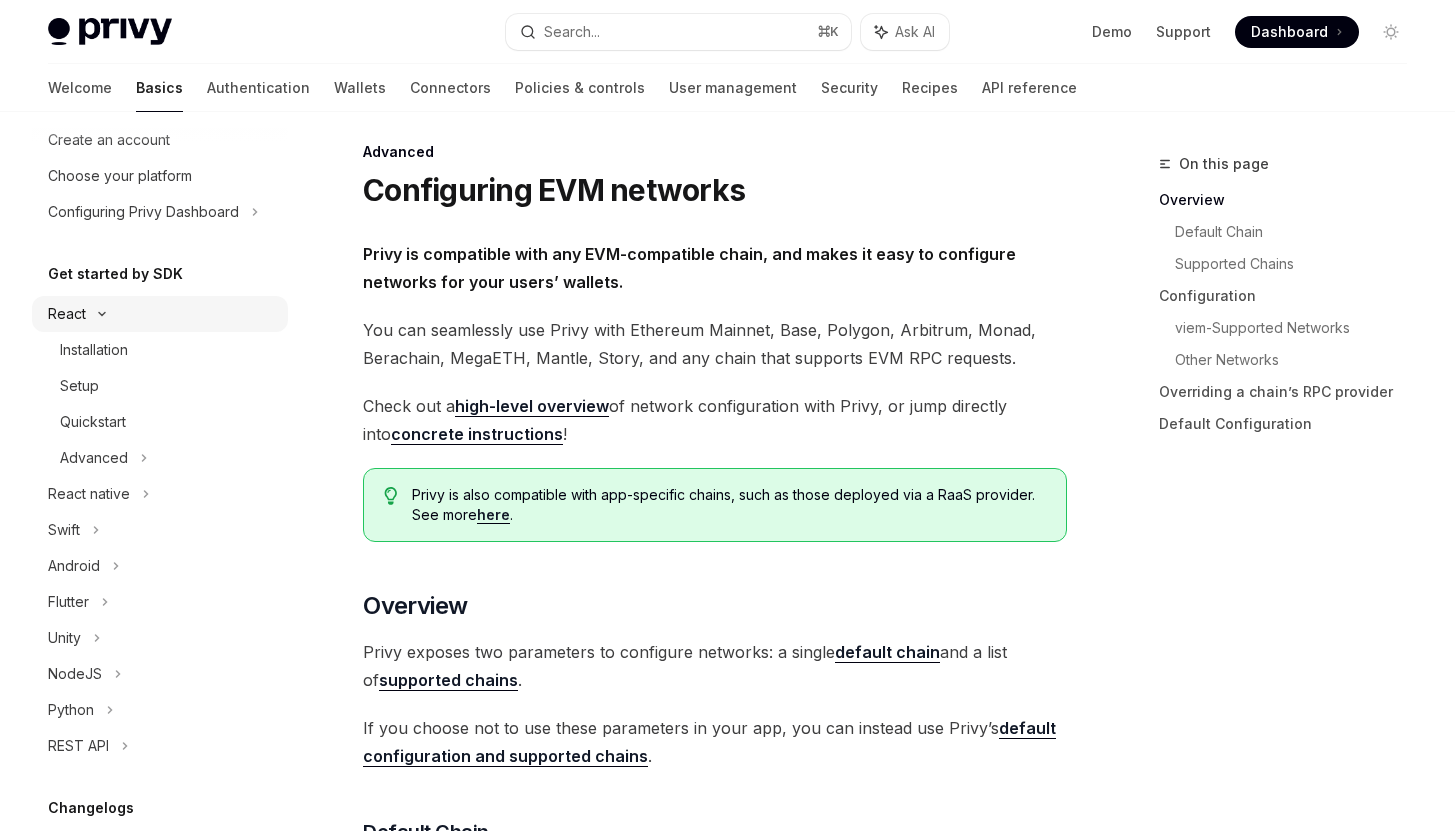 click on "React" at bounding box center (160, 314) 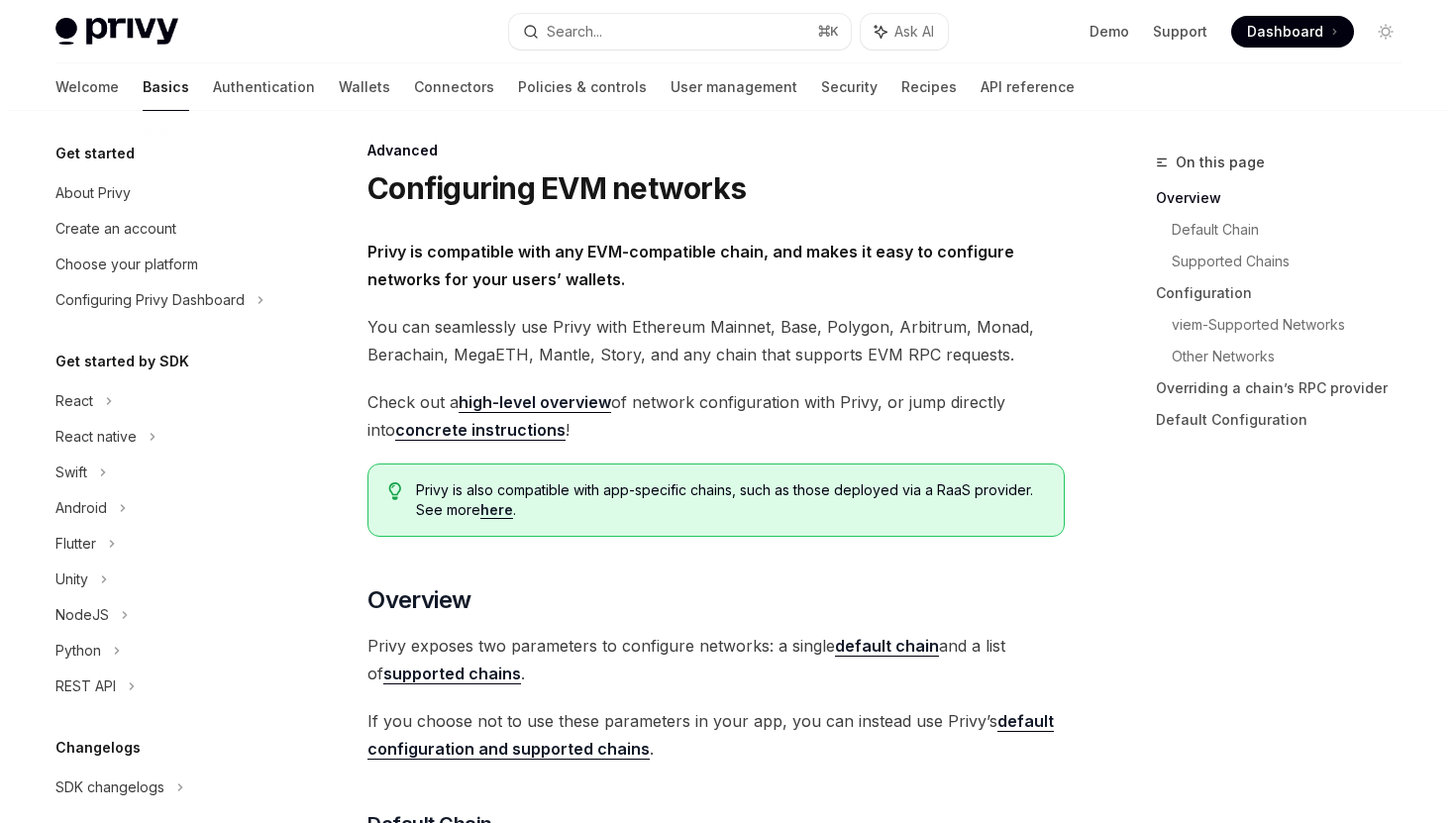 scroll, scrollTop: 0, scrollLeft: 0, axis: both 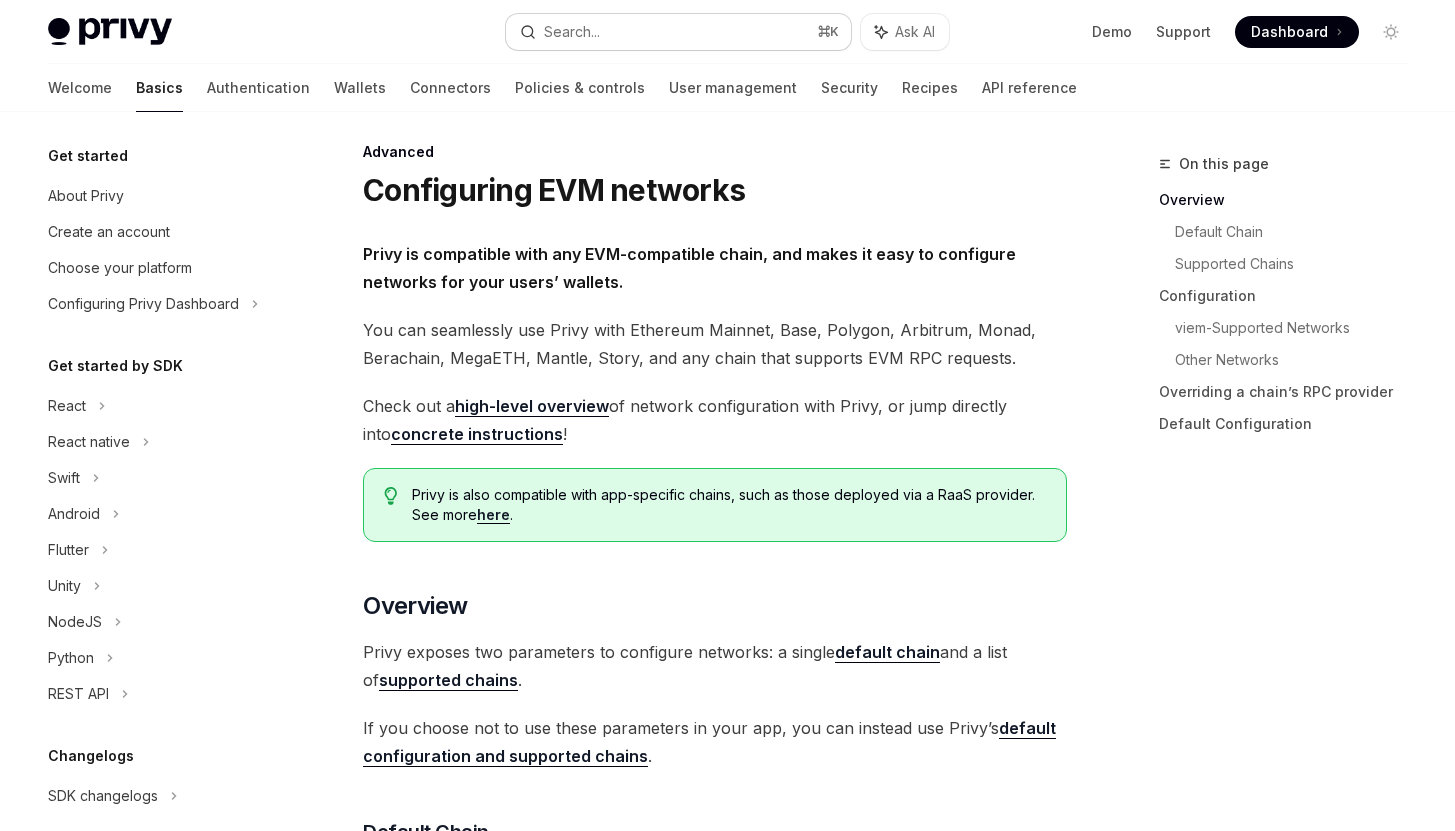 click on "Search..." at bounding box center [572, 32] 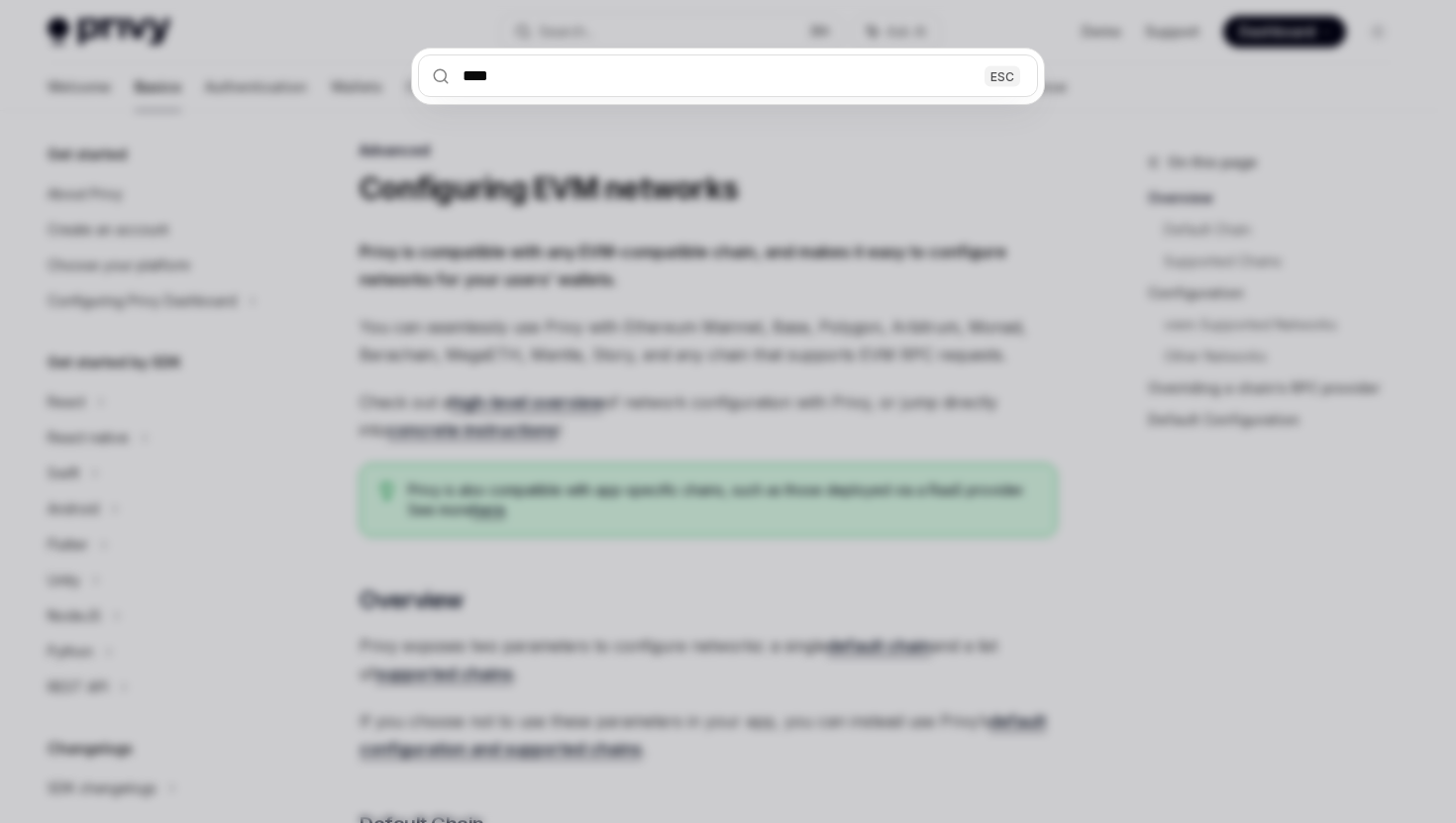 type on "*****" 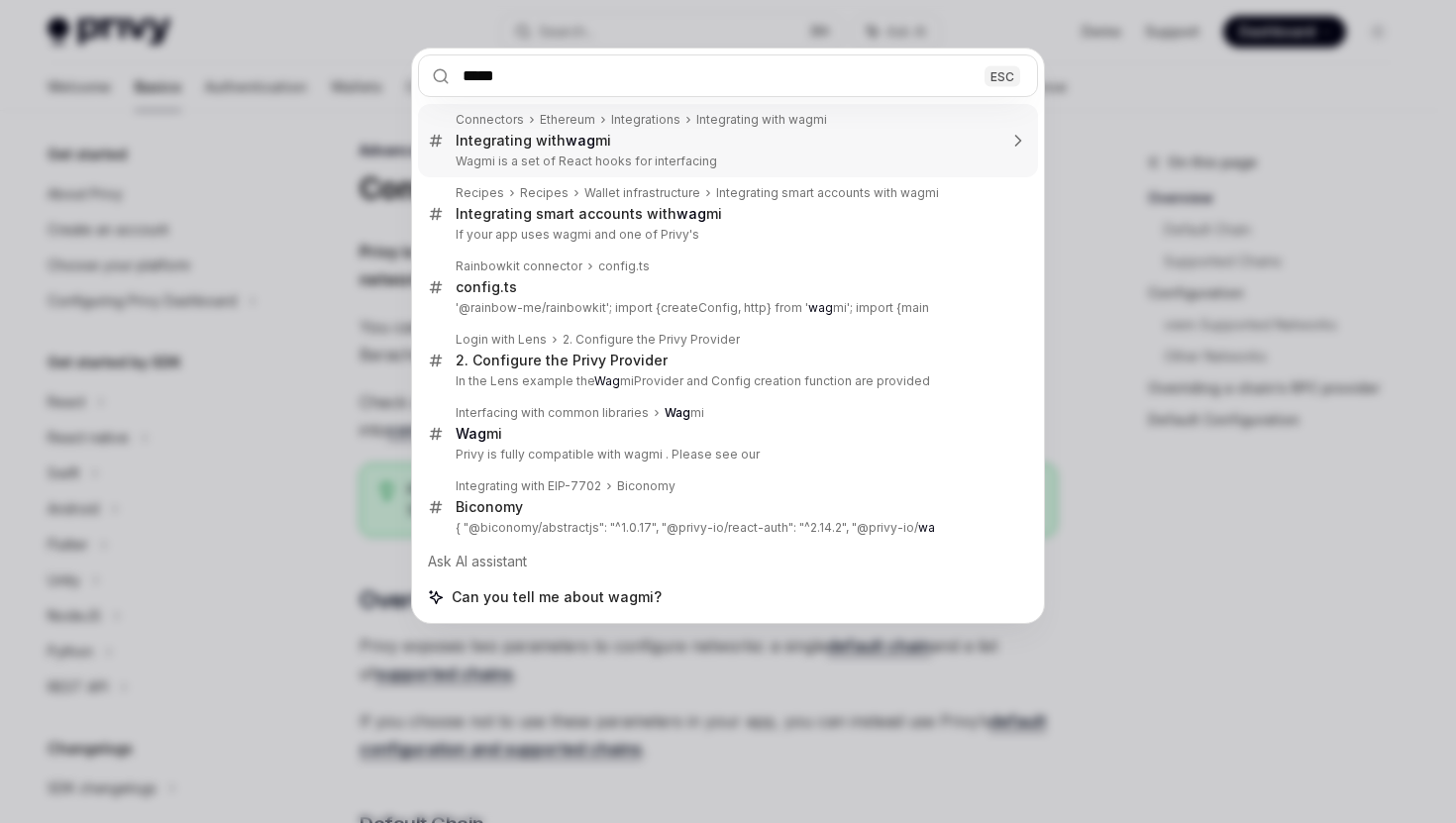 click on "Integrating with  wag mi" at bounding box center (726, 141) 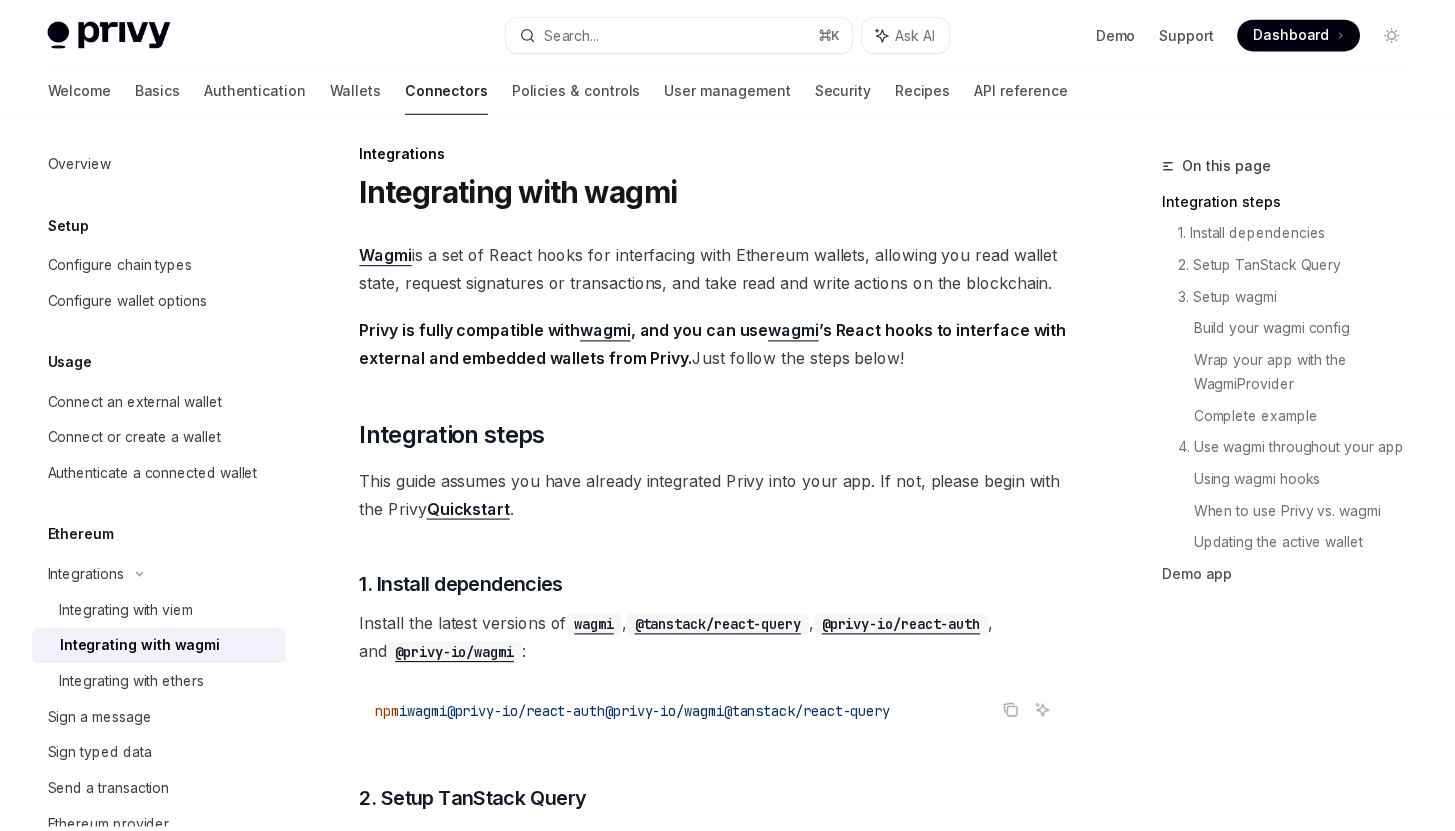 scroll, scrollTop: 0, scrollLeft: 0, axis: both 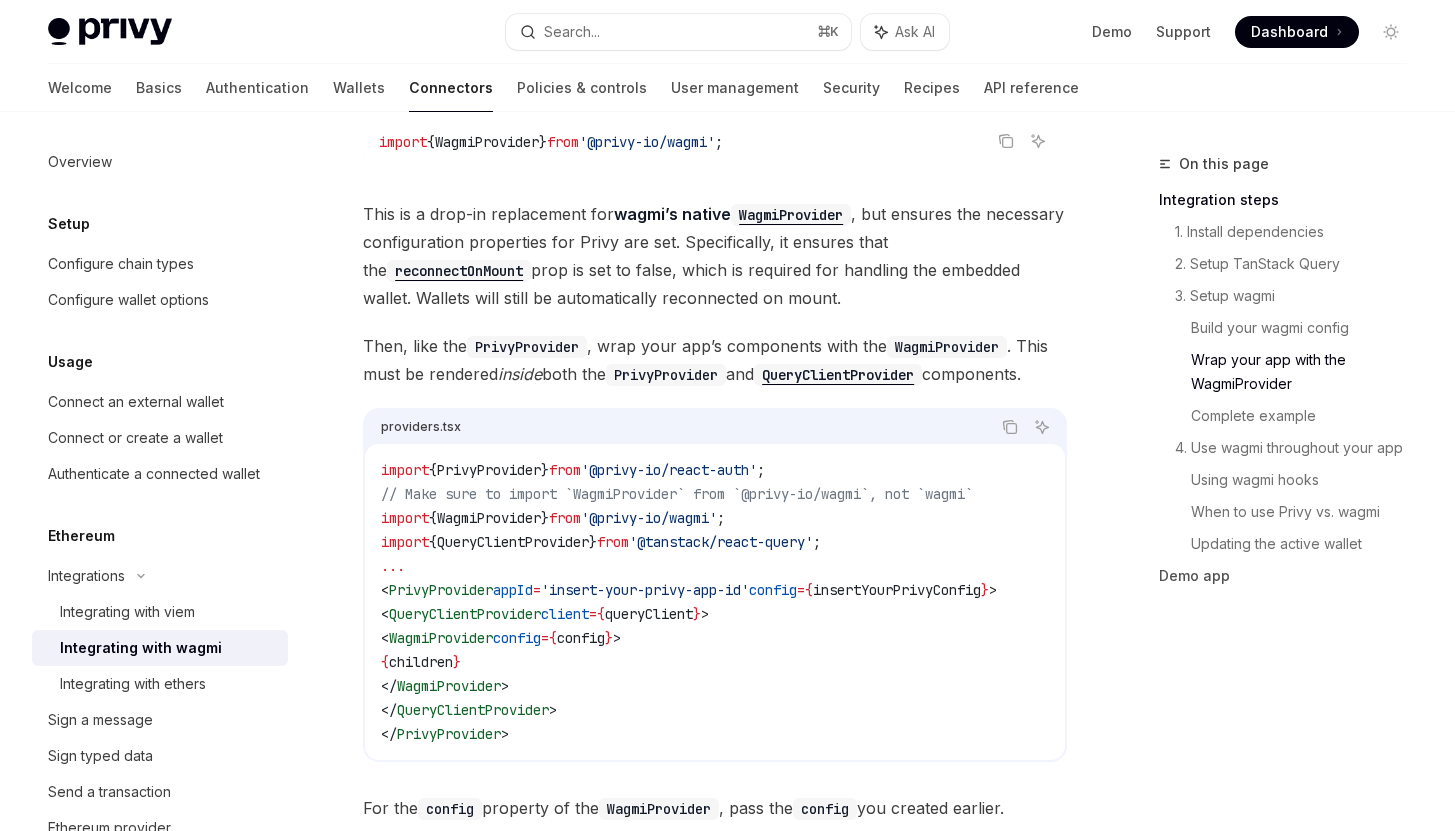 click on "QueryClientProvider" at bounding box center (513, 542) 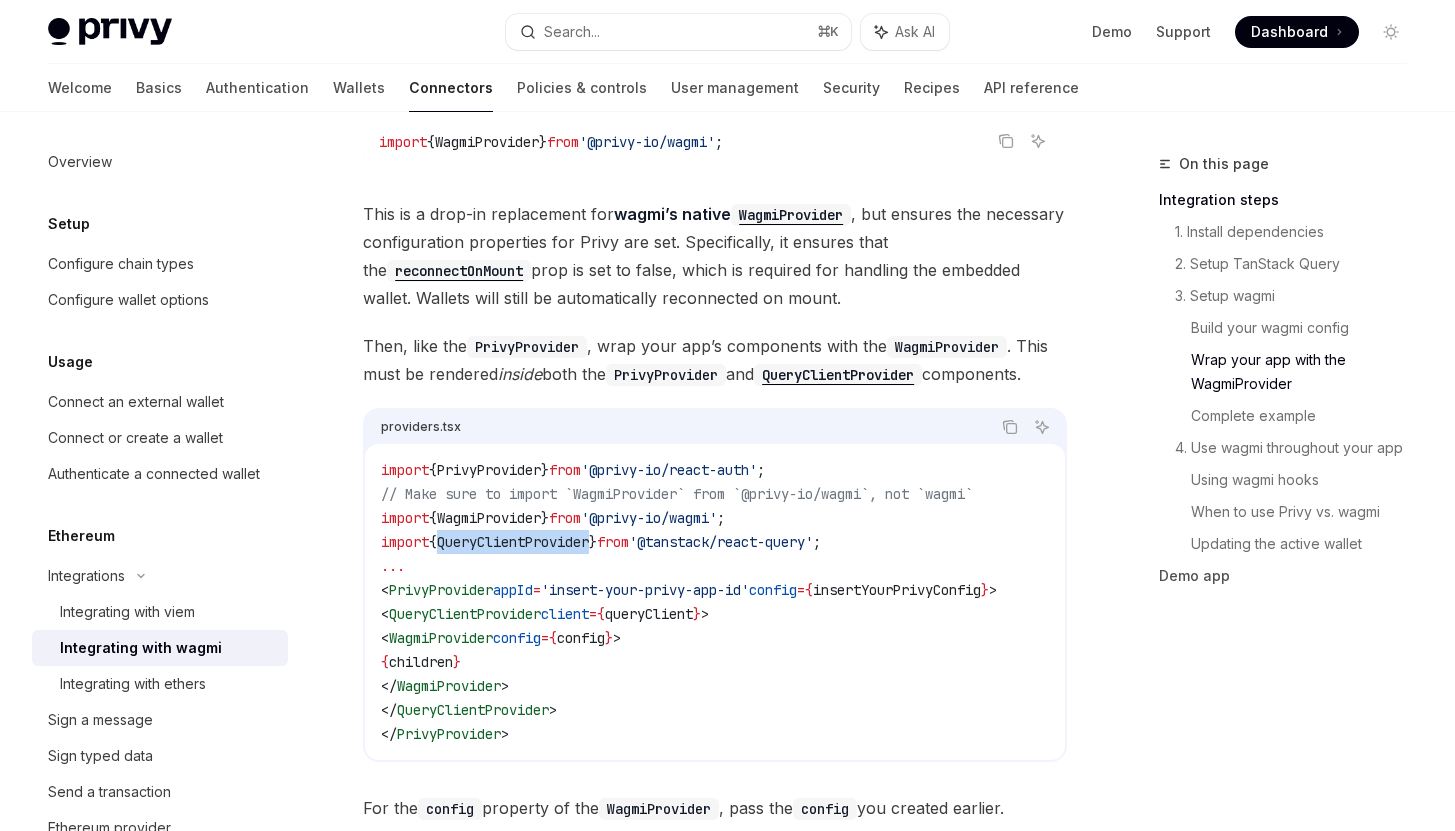click on "QueryClientProvider" at bounding box center [513, 542] 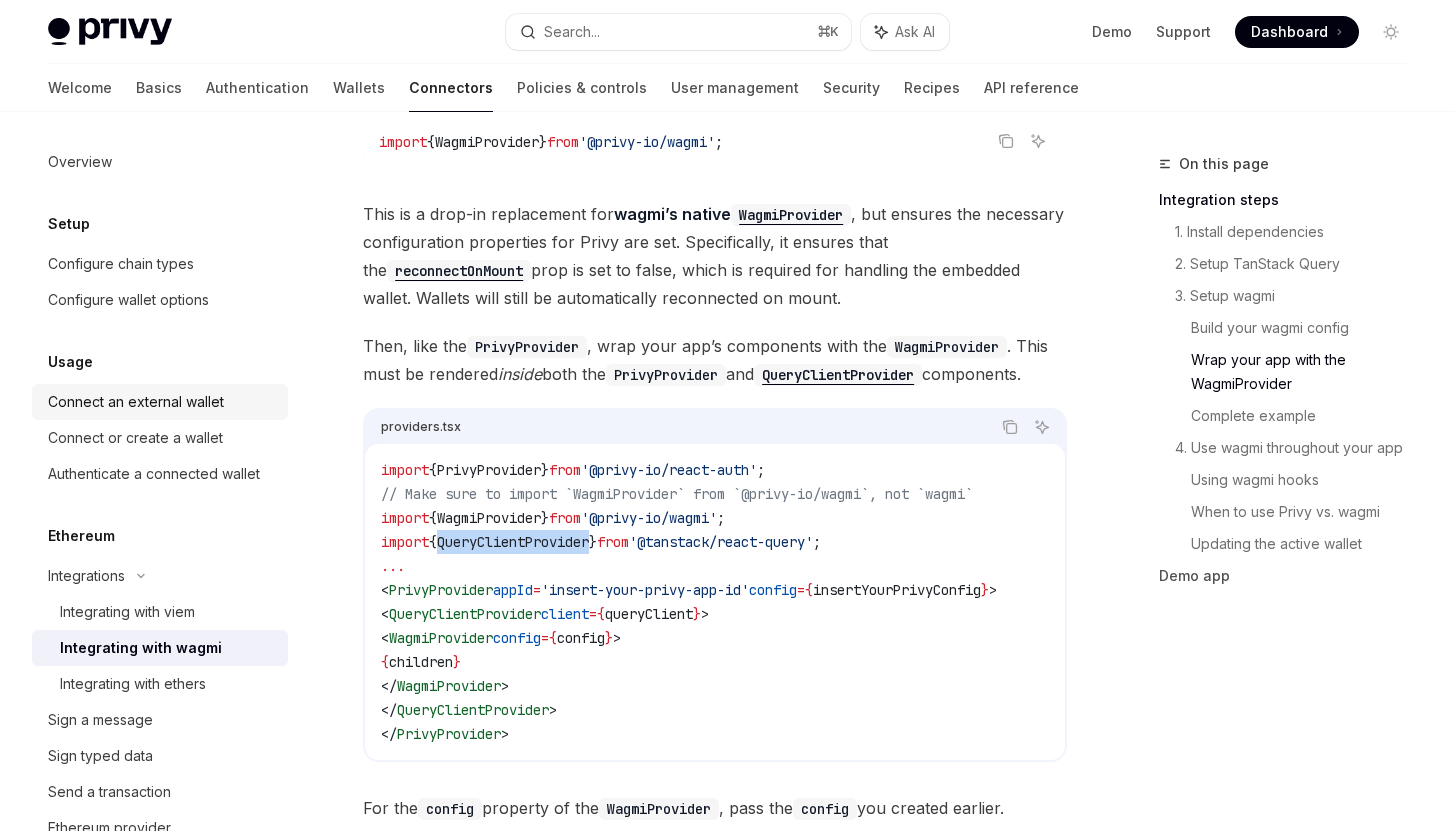 click on "Connect an external wallet" at bounding box center [136, 402] 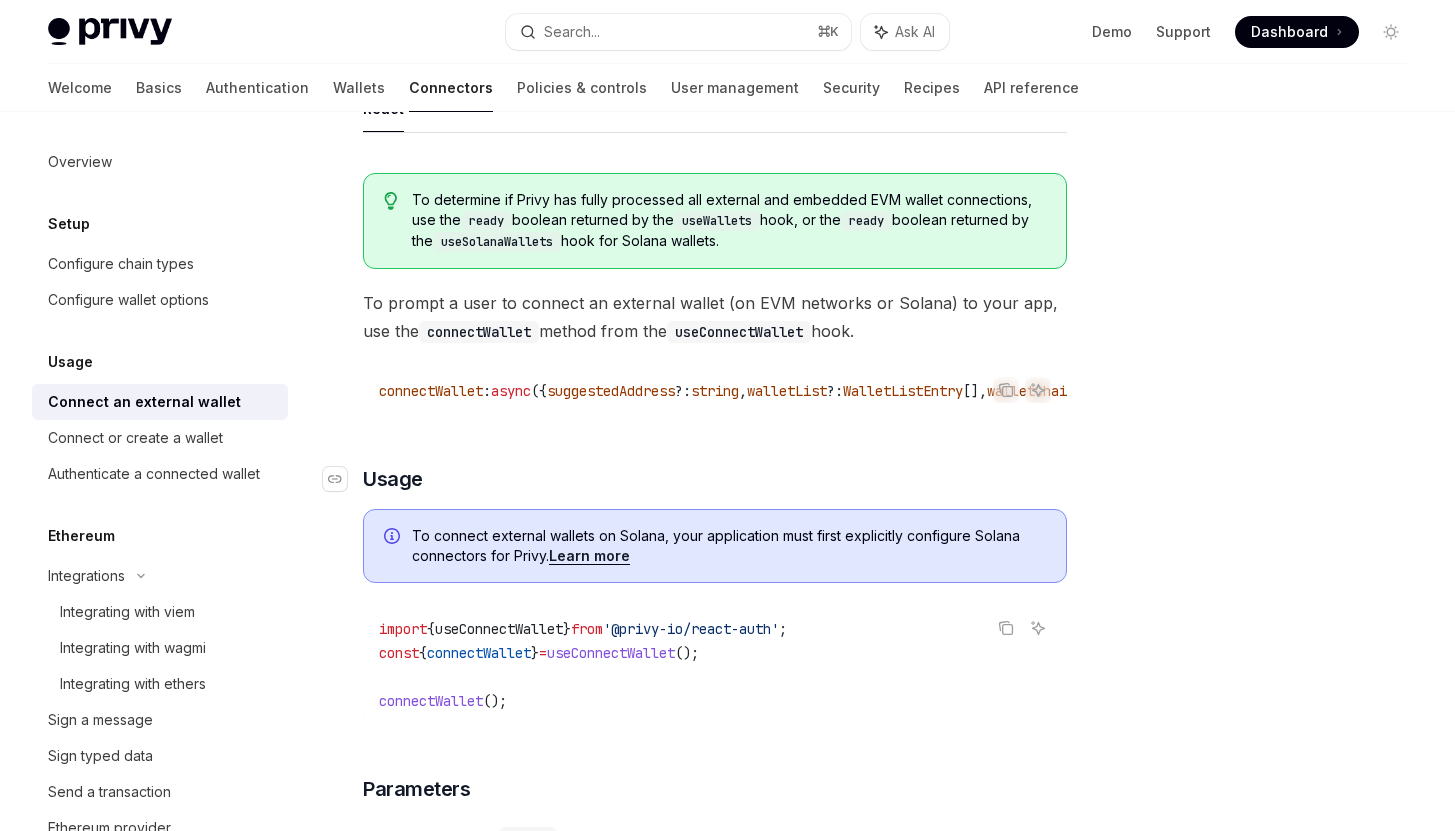 scroll, scrollTop: 180, scrollLeft: 0, axis: vertical 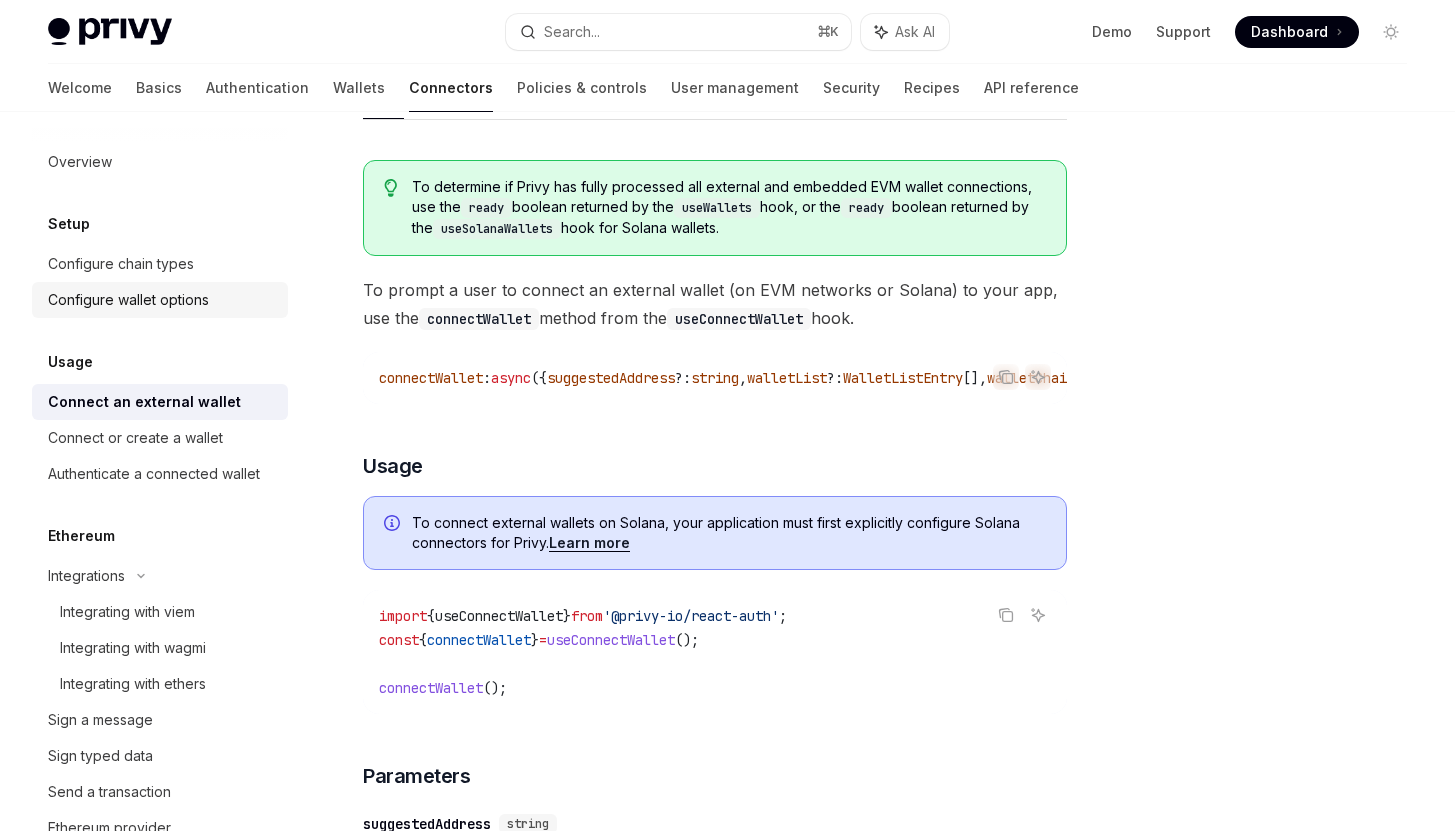 click on "Configure wallet options" at bounding box center [128, 300] 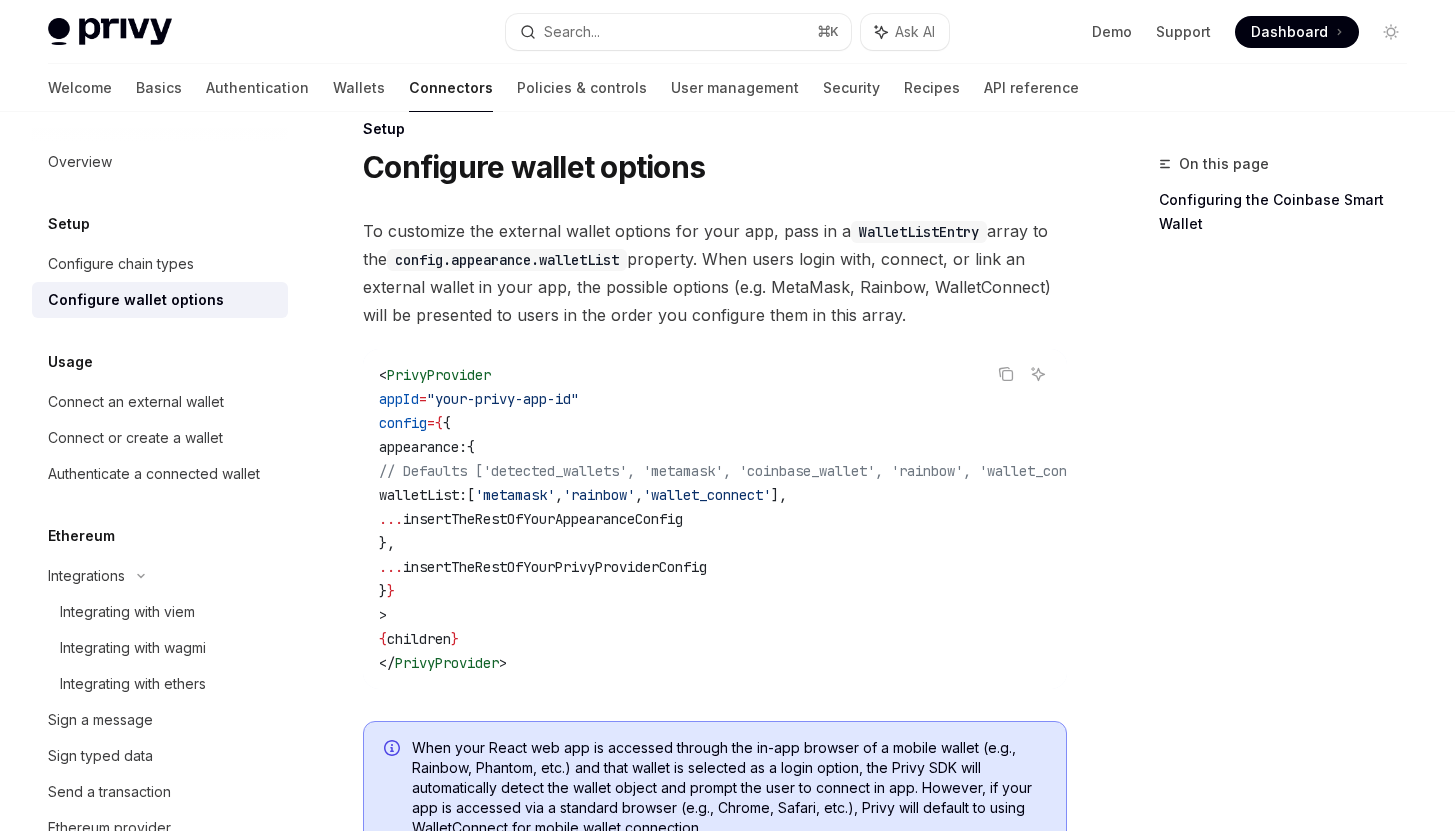 scroll, scrollTop: 35, scrollLeft: 0, axis: vertical 